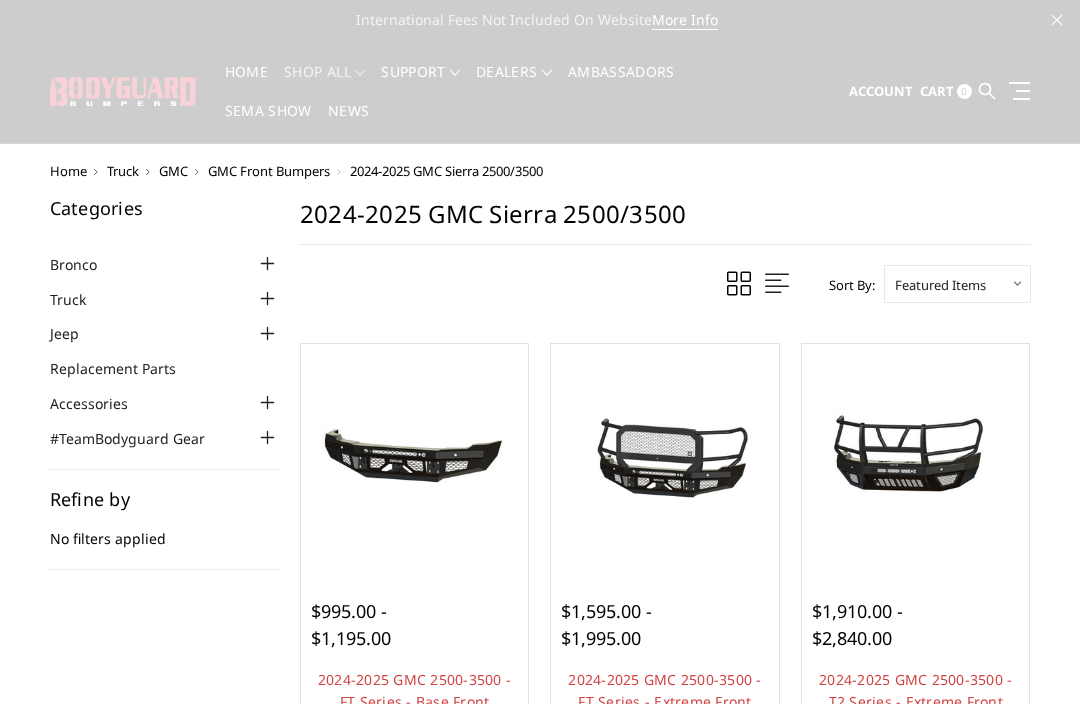 scroll, scrollTop: 0, scrollLeft: 0, axis: both 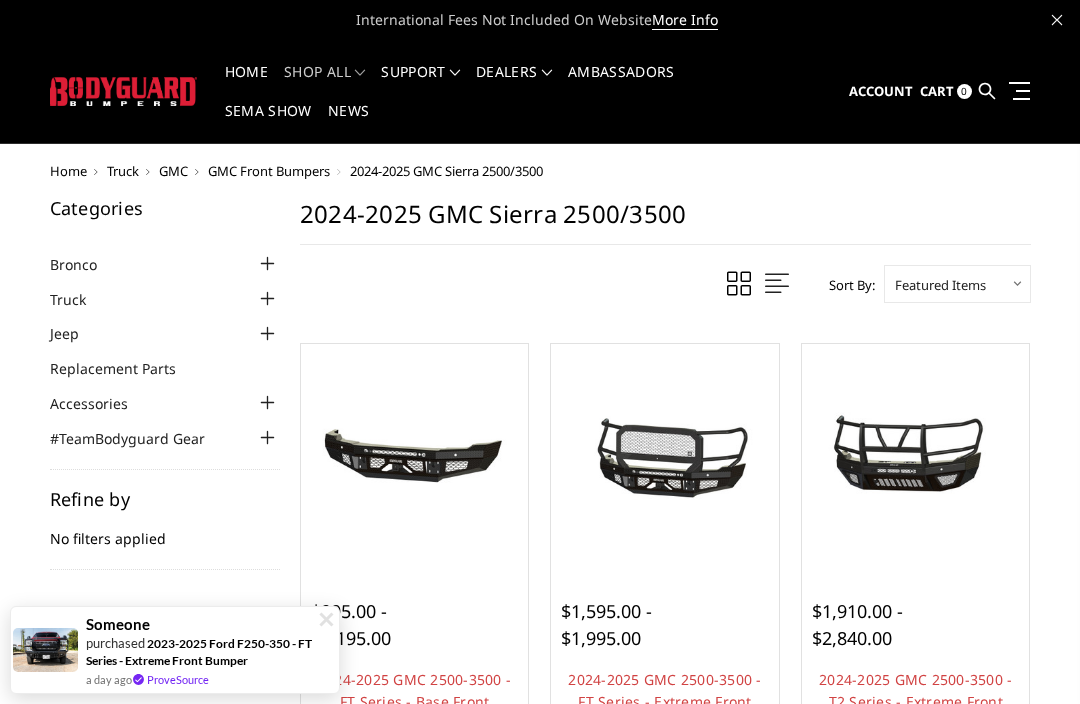 click on "GMC" at bounding box center (173, 171) 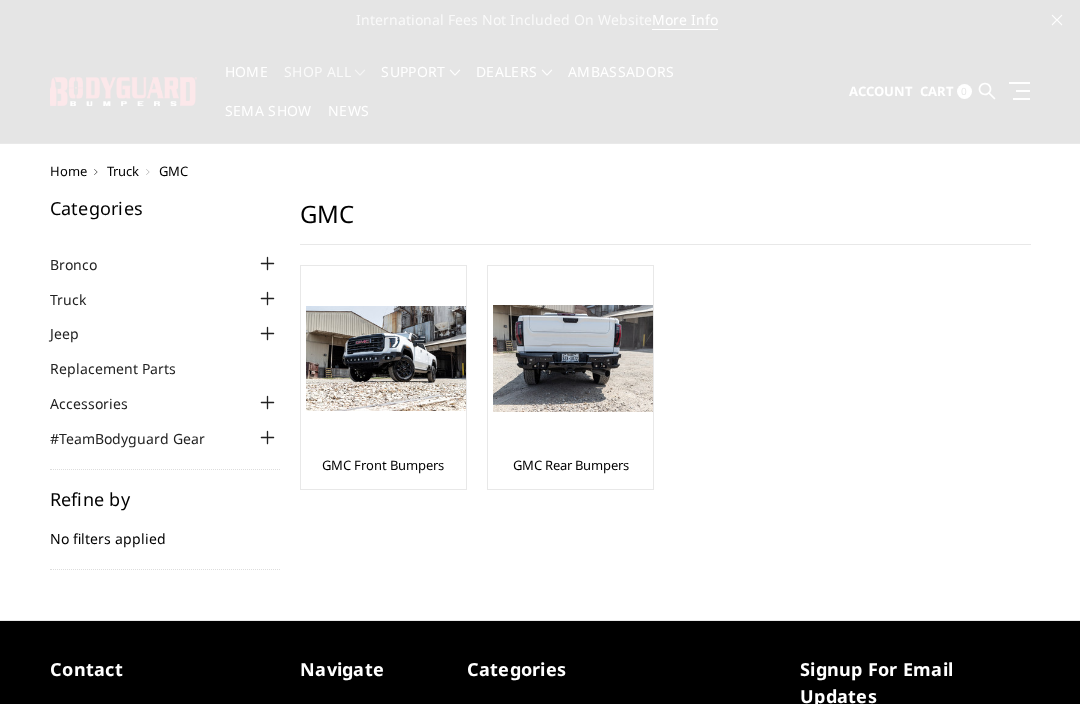 scroll, scrollTop: 0, scrollLeft: 0, axis: both 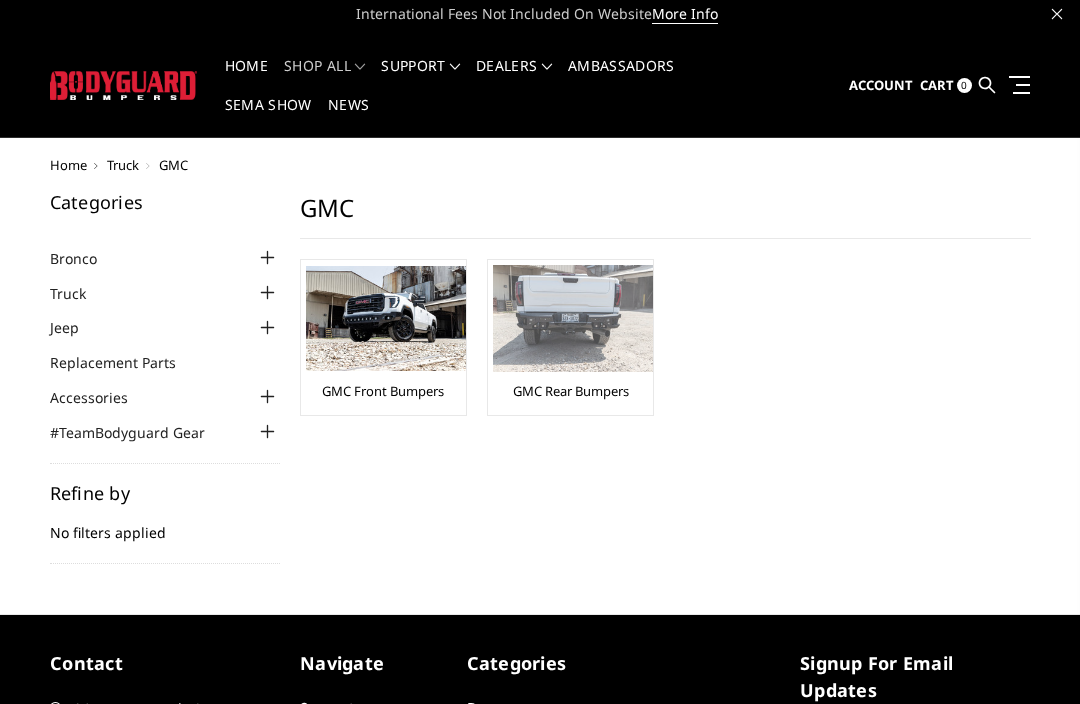 click at bounding box center (573, 318) 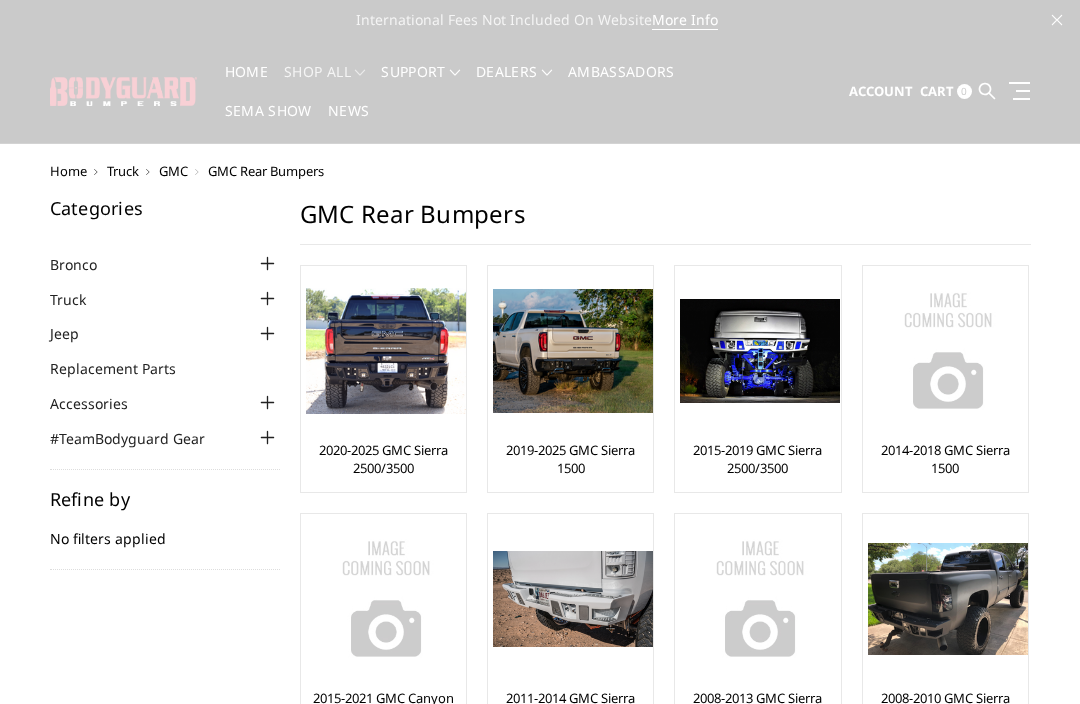 scroll, scrollTop: 0, scrollLeft: 0, axis: both 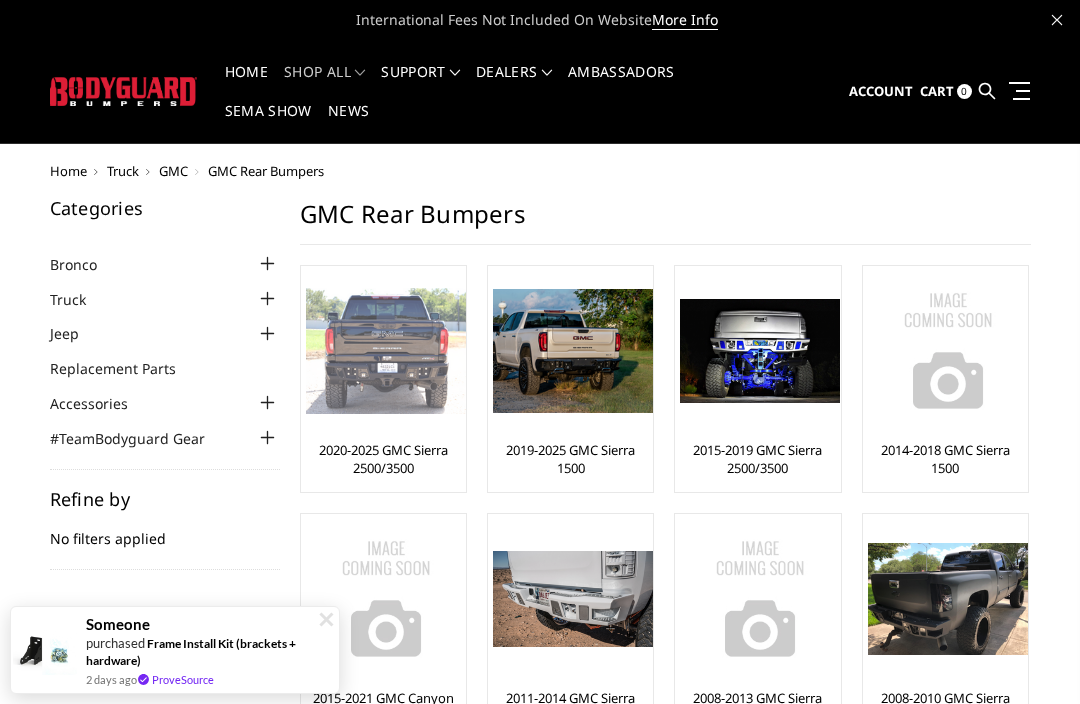 click at bounding box center (386, 351) 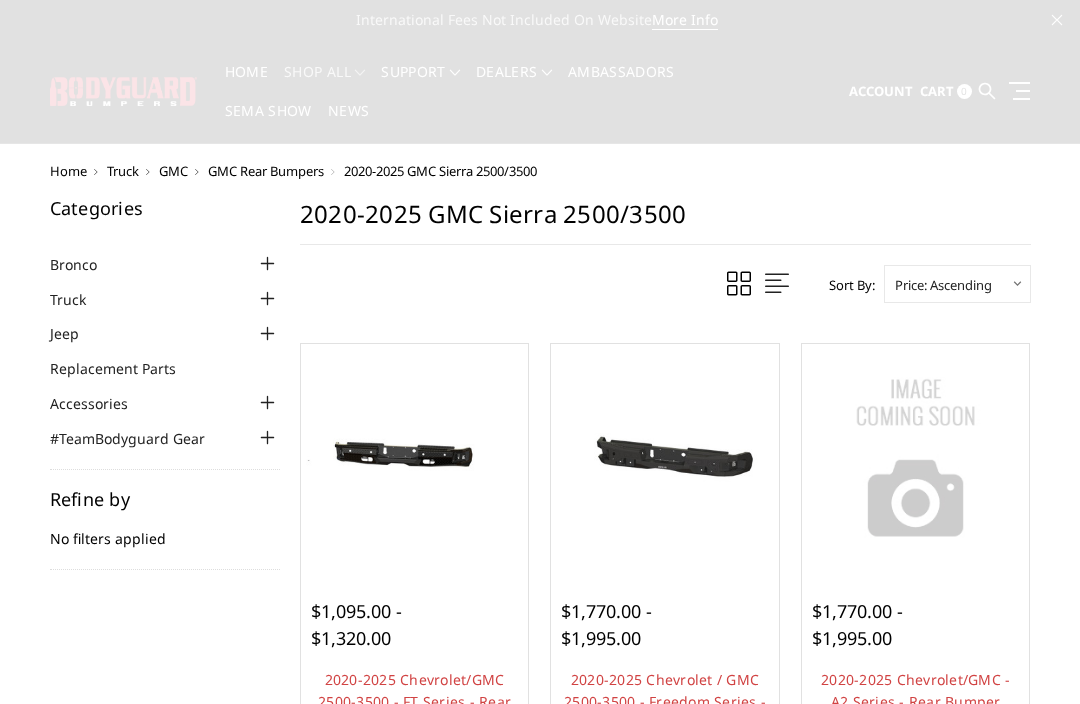 scroll, scrollTop: 0, scrollLeft: 0, axis: both 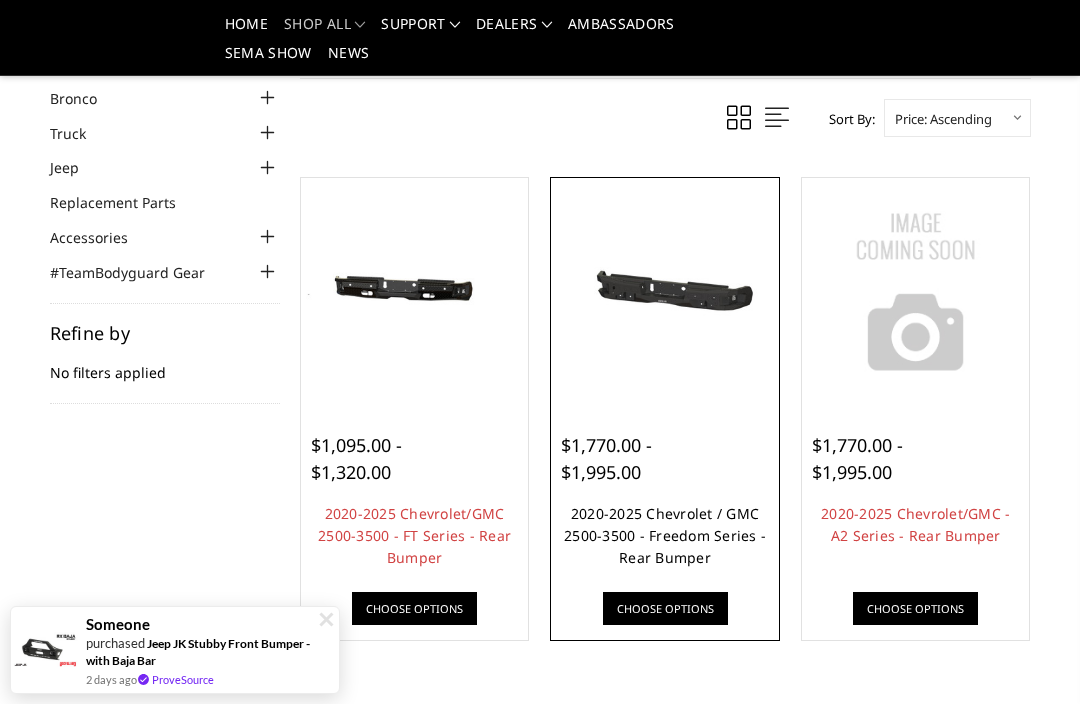 click on "2020-2025 Chevrolet / GMC 2500-3500 - Freedom Series - Rear Bumper" at bounding box center (665, 535) 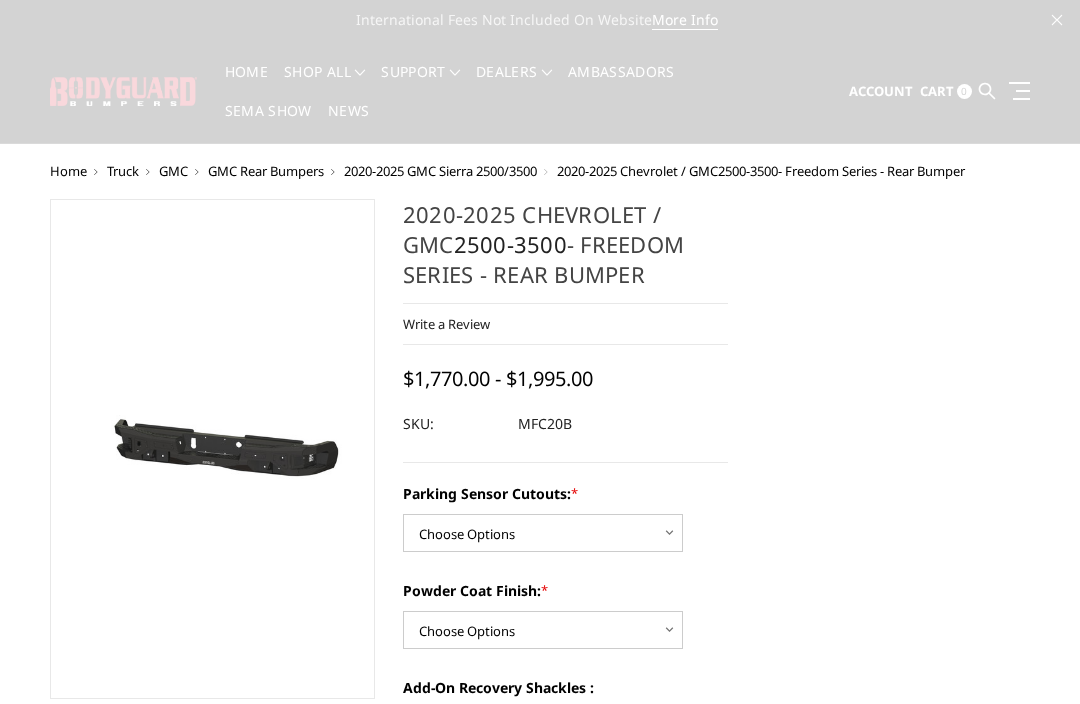 scroll, scrollTop: 0, scrollLeft: 0, axis: both 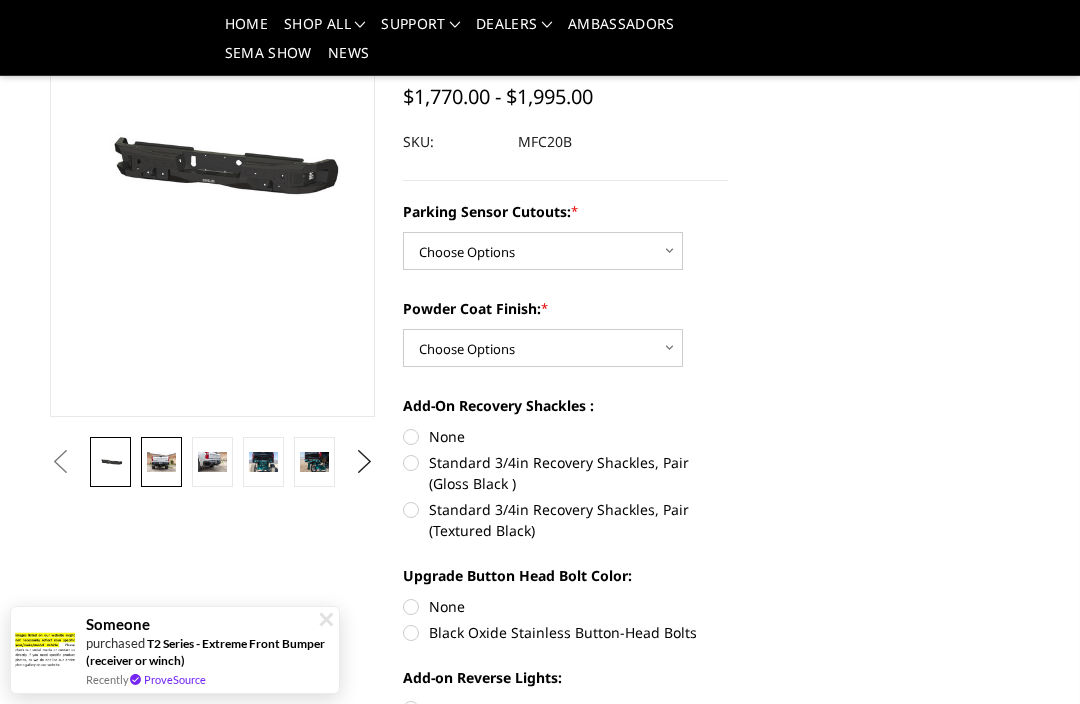 click at bounding box center [161, 462] 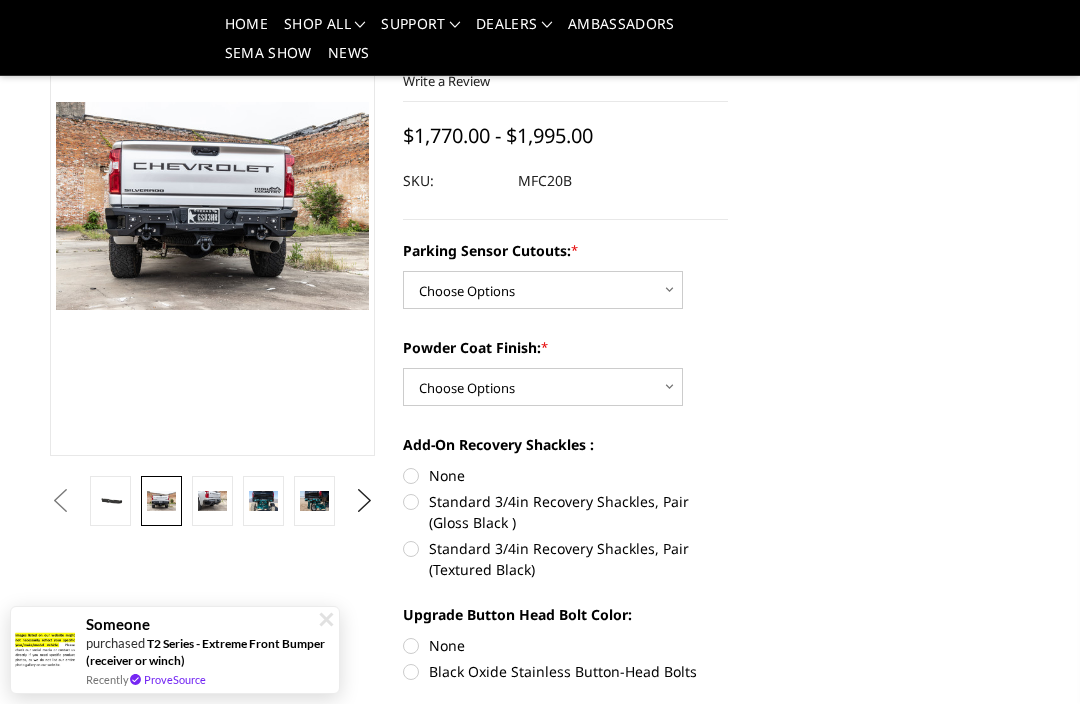 scroll, scrollTop: 167, scrollLeft: 0, axis: vertical 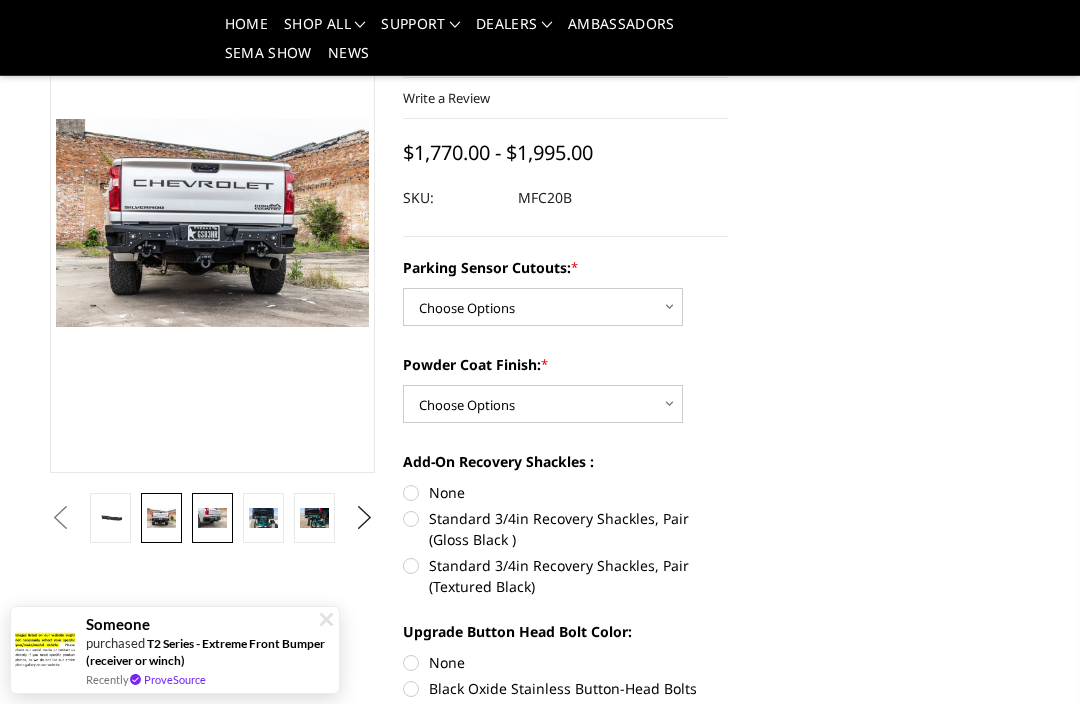 click at bounding box center [212, 517] 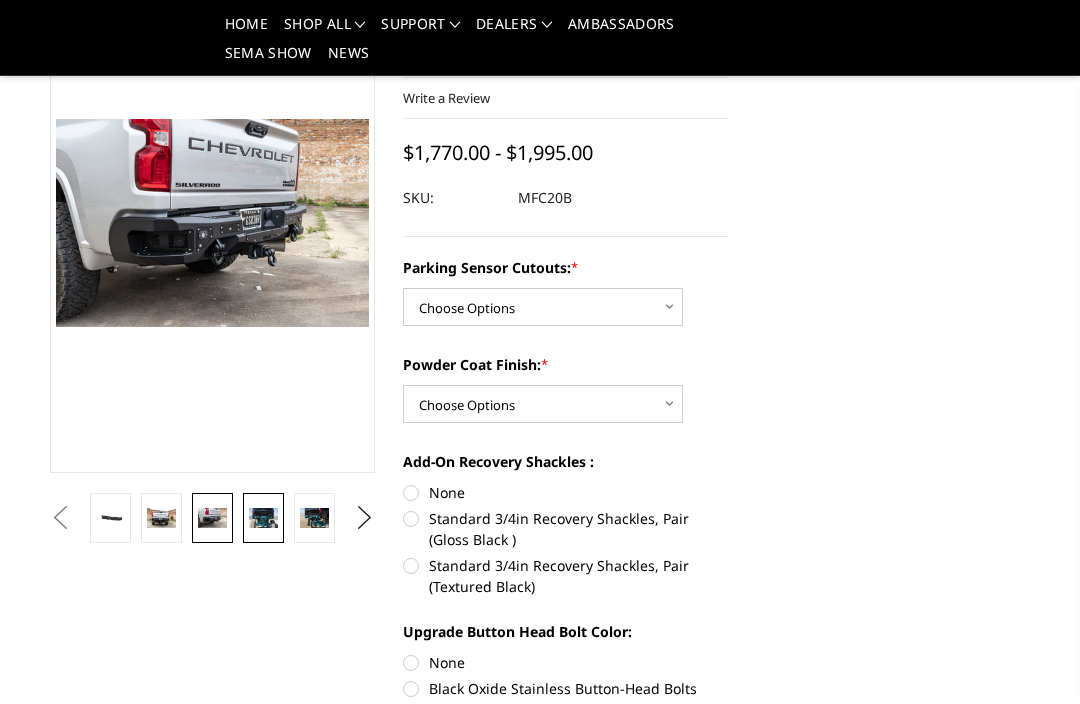 click at bounding box center (263, 517) 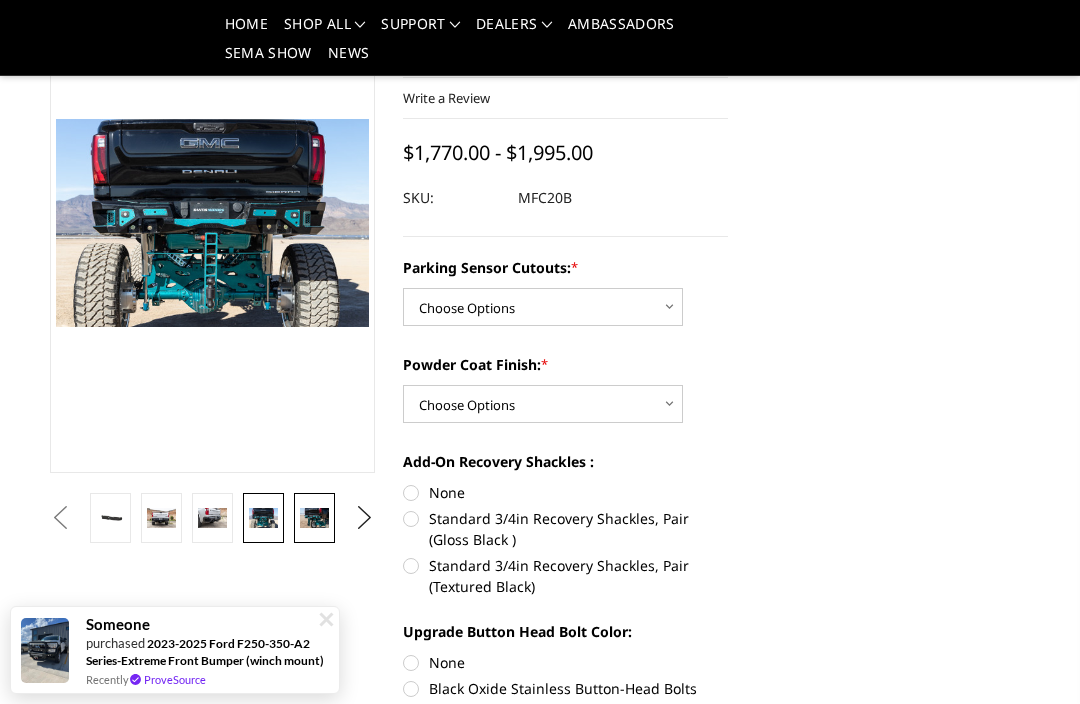 click at bounding box center (314, 517) 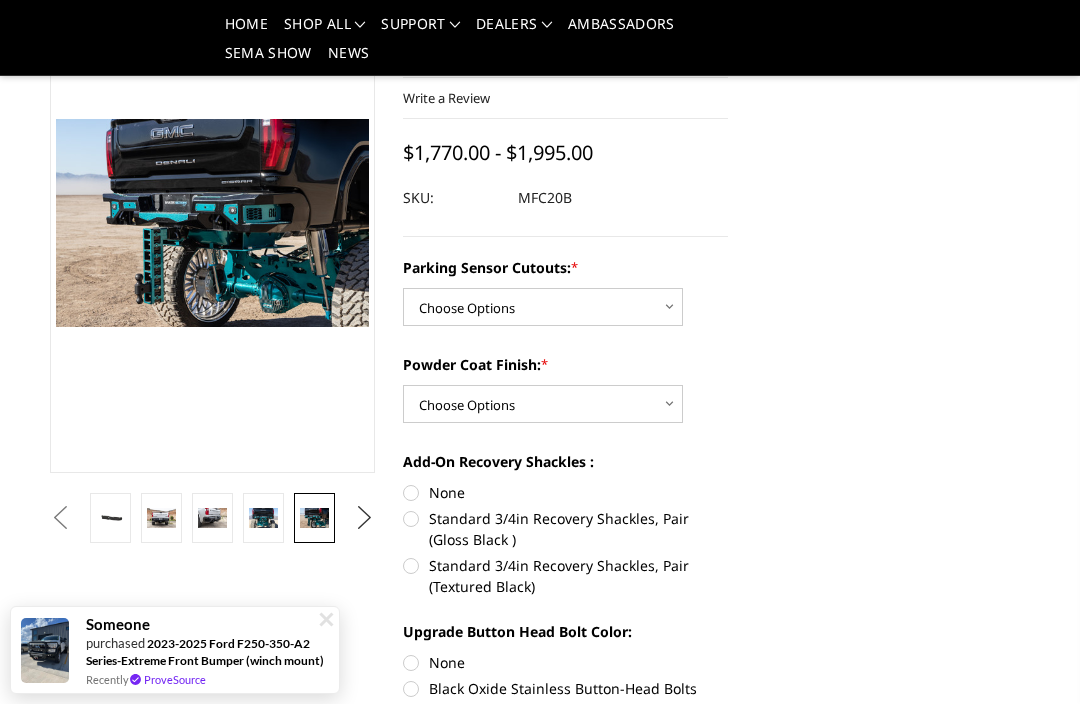 click on "Next" at bounding box center [365, 518] 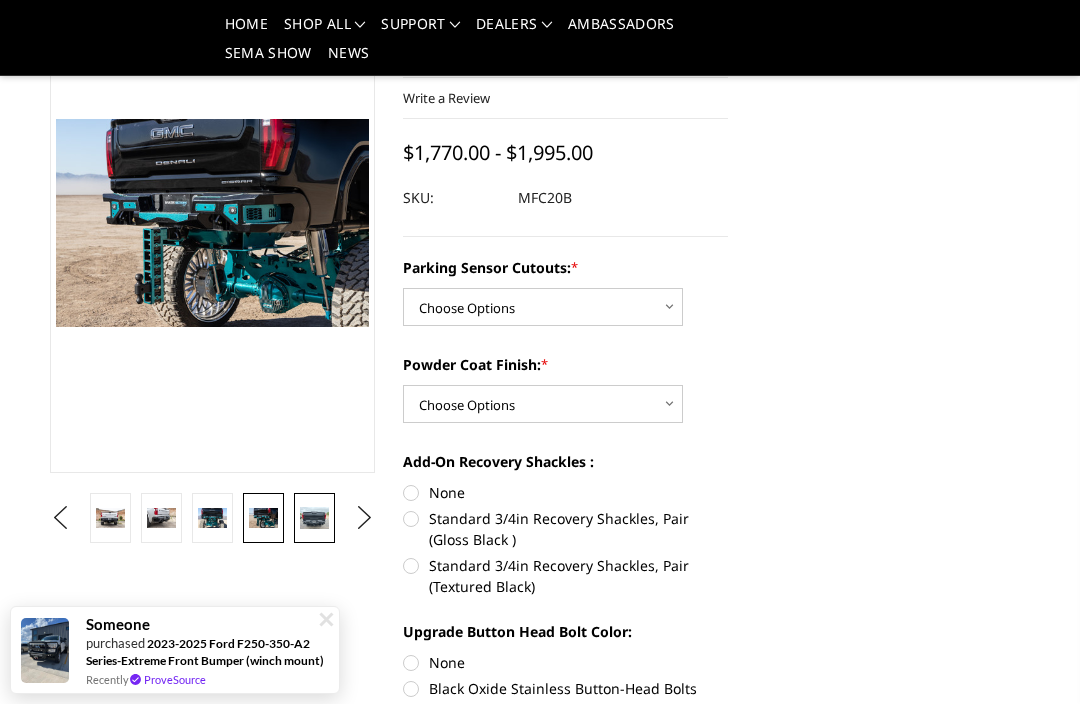 click at bounding box center [314, 518] 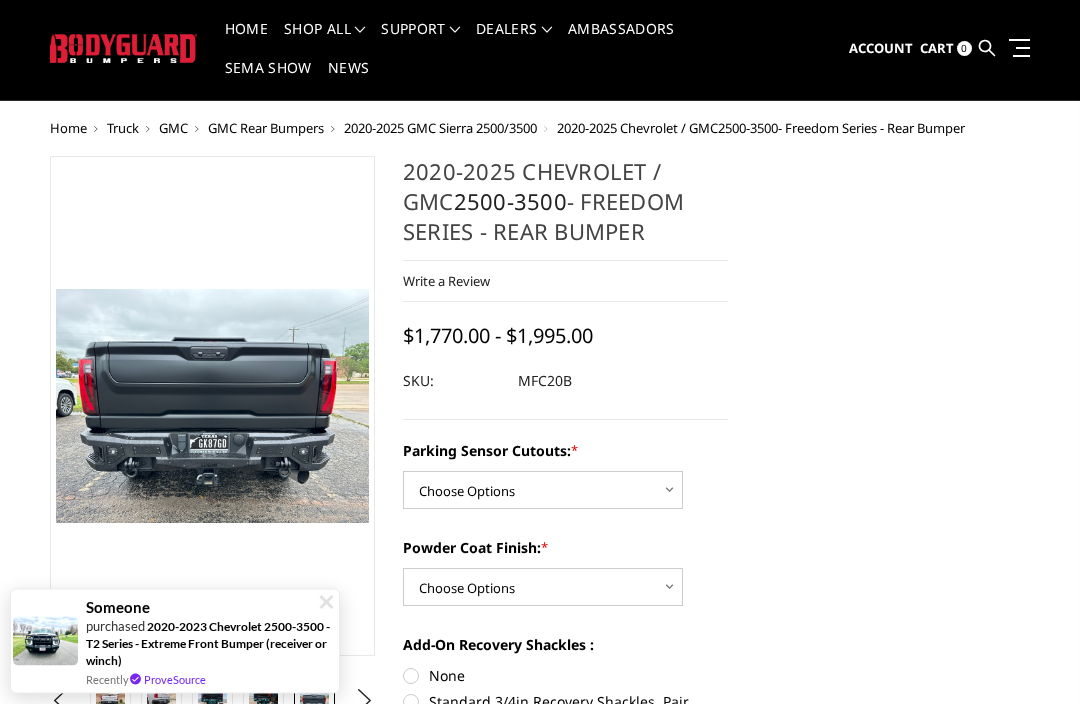 scroll, scrollTop: 43, scrollLeft: 0, axis: vertical 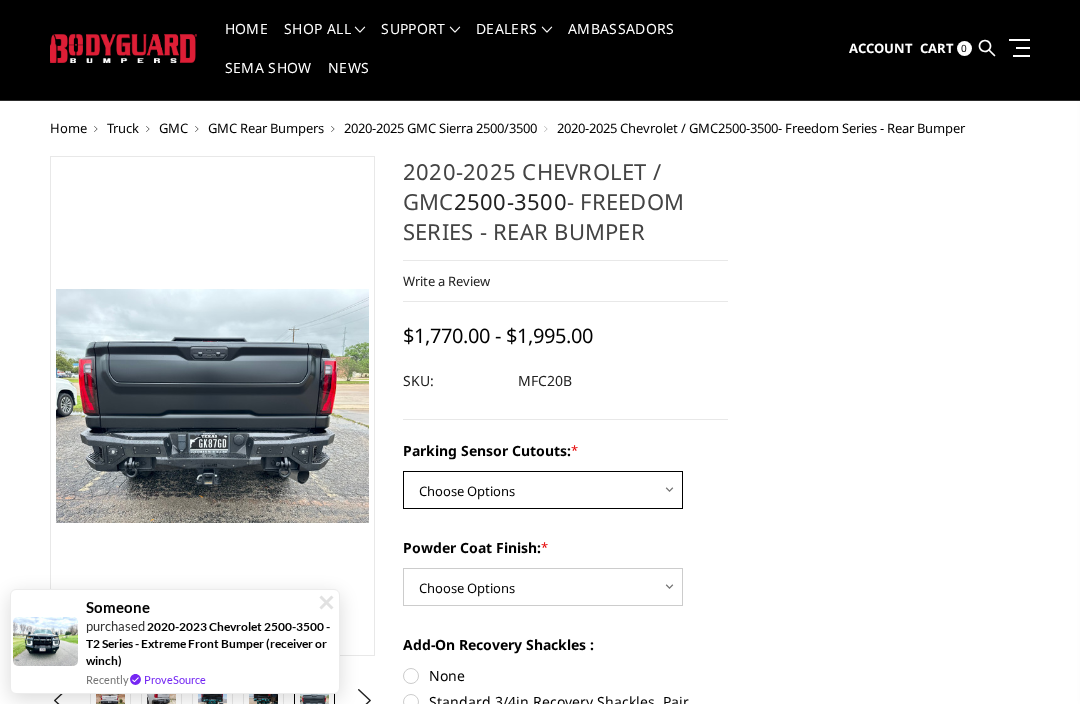 click on "Choose Options
No - Without Parking Sensor Cutouts
Yes - With Parking Sensor Cutouts" at bounding box center [543, 490] 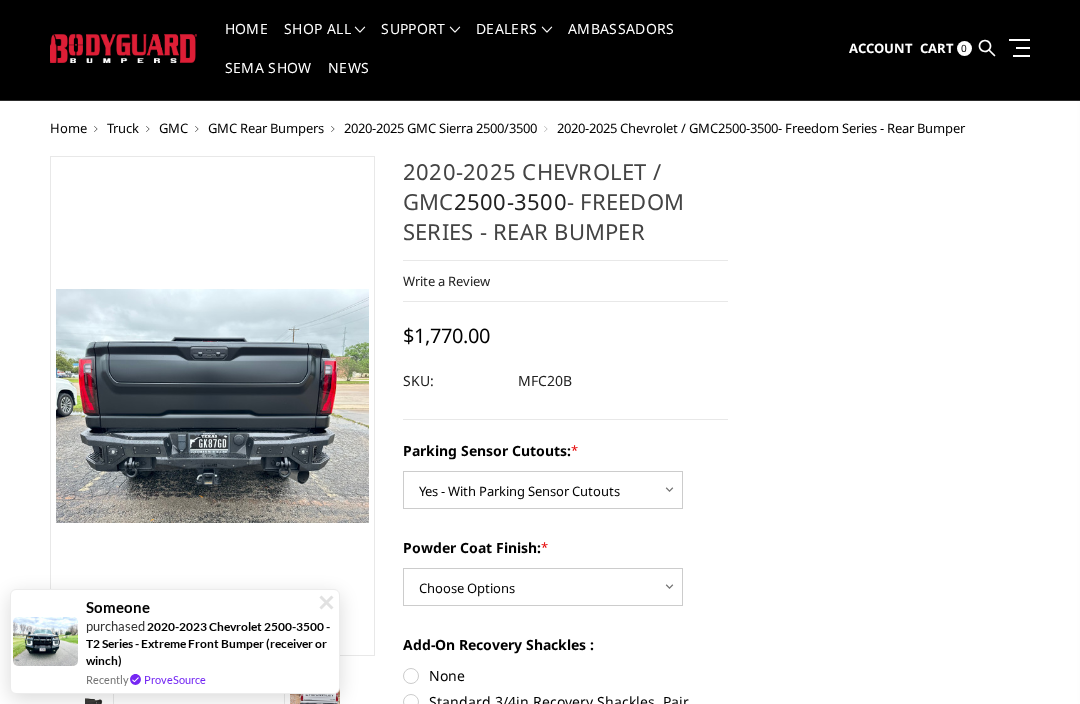 click on "Powder Coat Finish:
*" at bounding box center [565, 547] 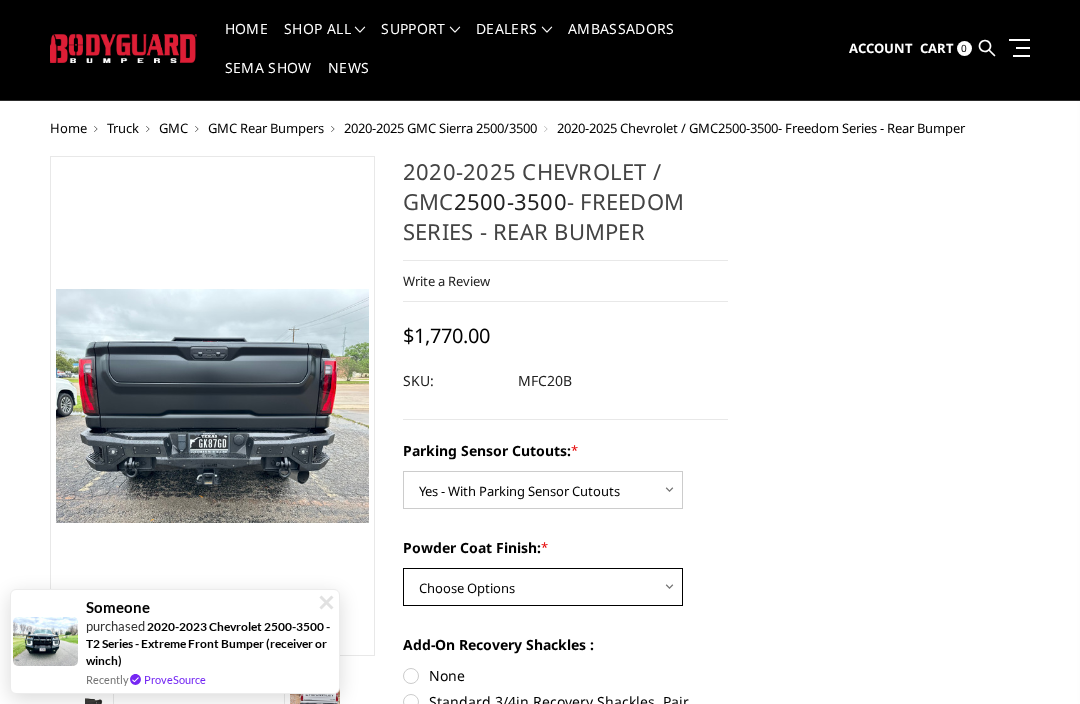 click on "Choose Options
Bare Metal
Texture Black Powder Coat" at bounding box center (543, 587) 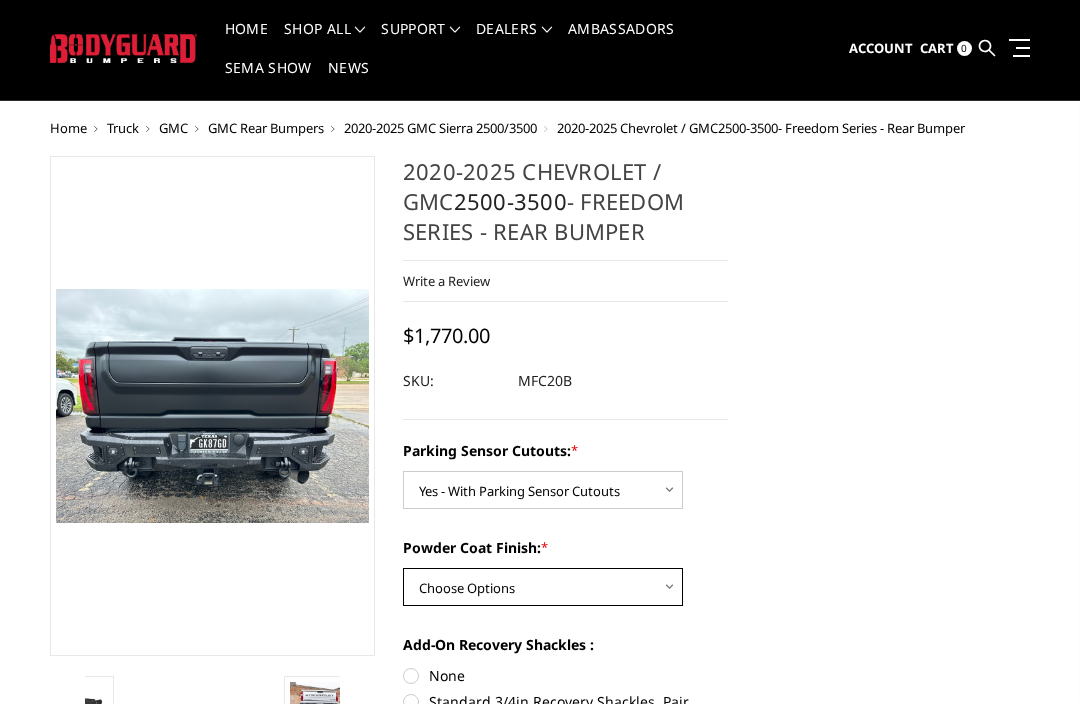 select on "2872" 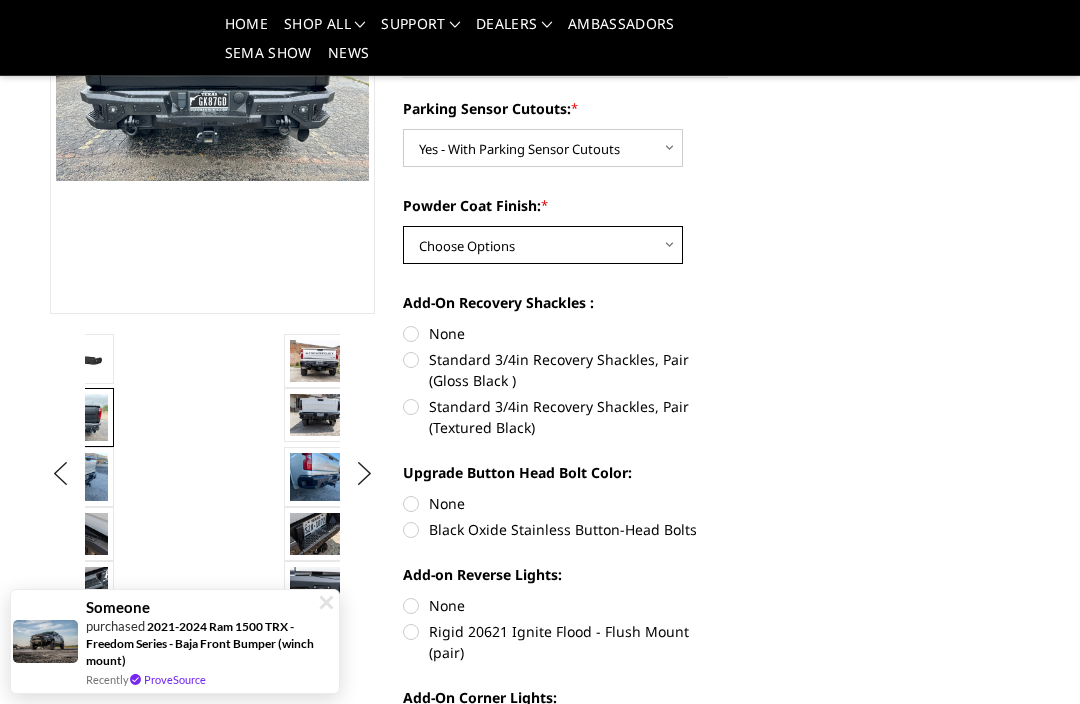 scroll, scrollTop: 419, scrollLeft: 0, axis: vertical 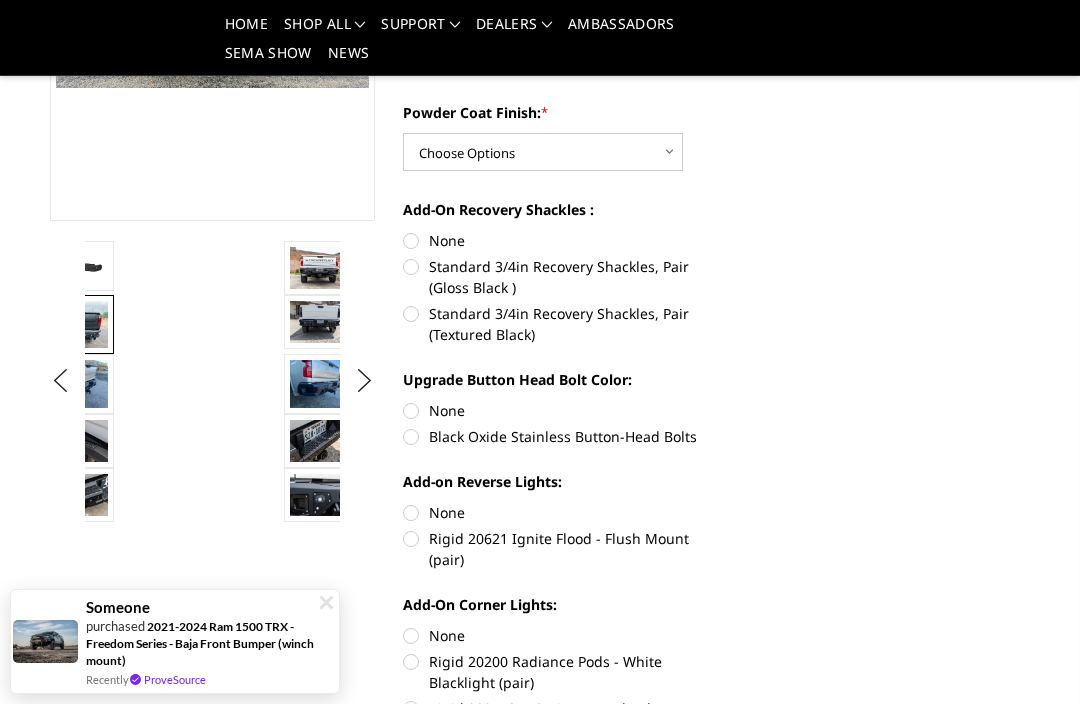 click on "Black Oxide Stainless Button-Head Bolts" at bounding box center [565, 436] 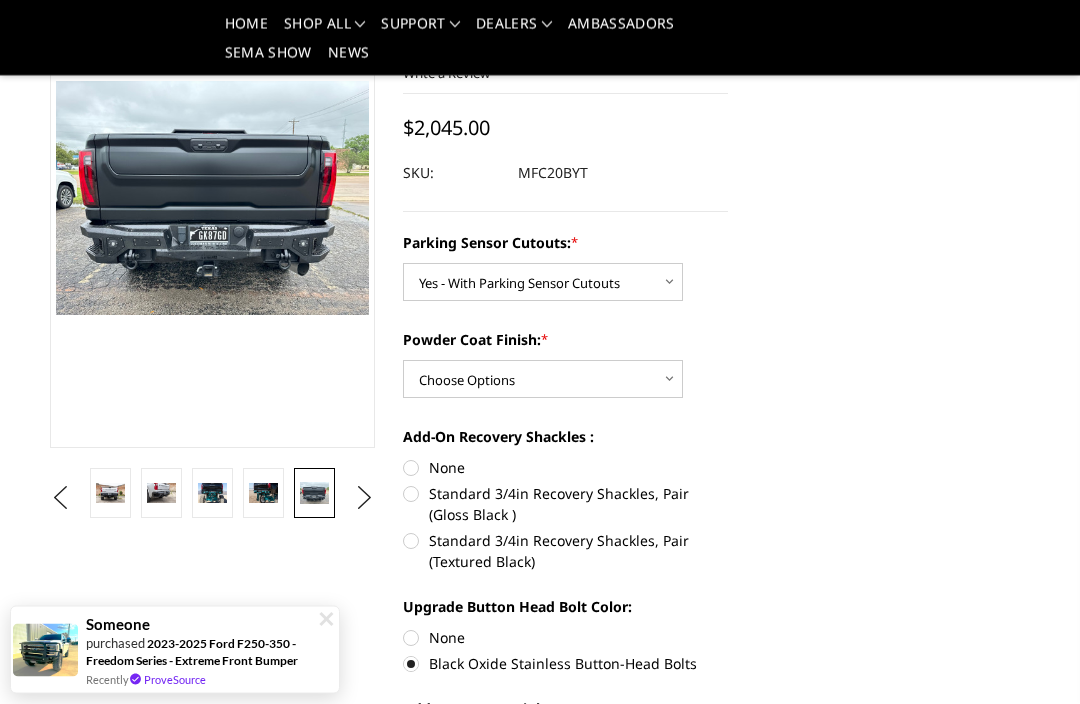 scroll, scrollTop: 192, scrollLeft: 0, axis: vertical 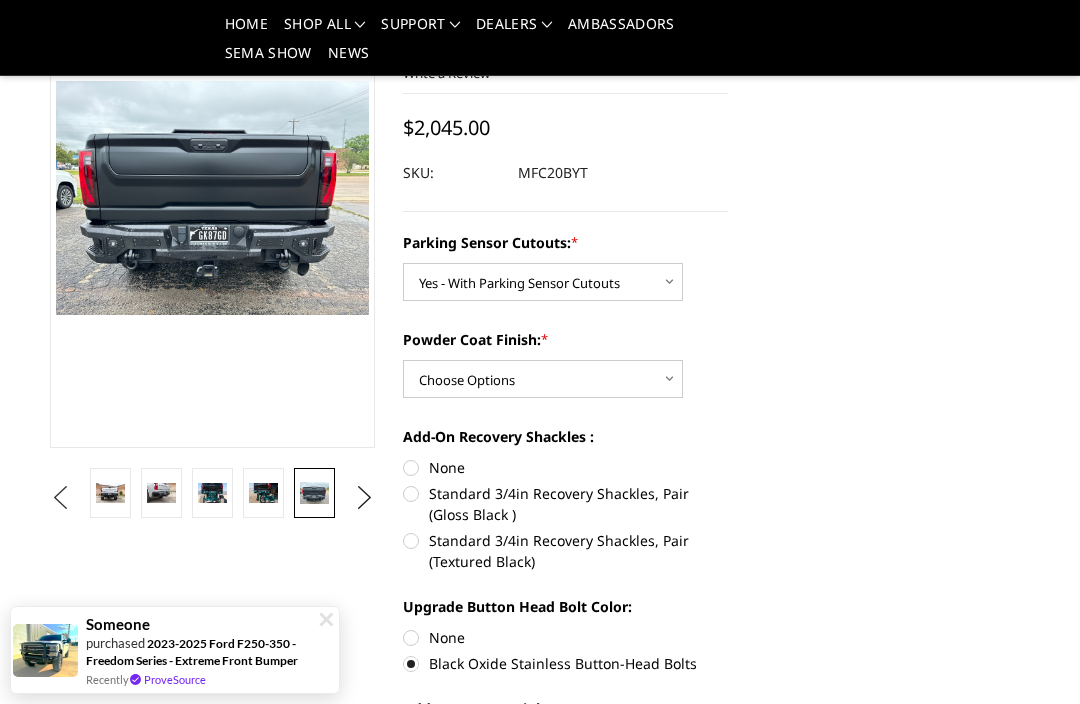 click on "Previous" at bounding box center (60, 498) 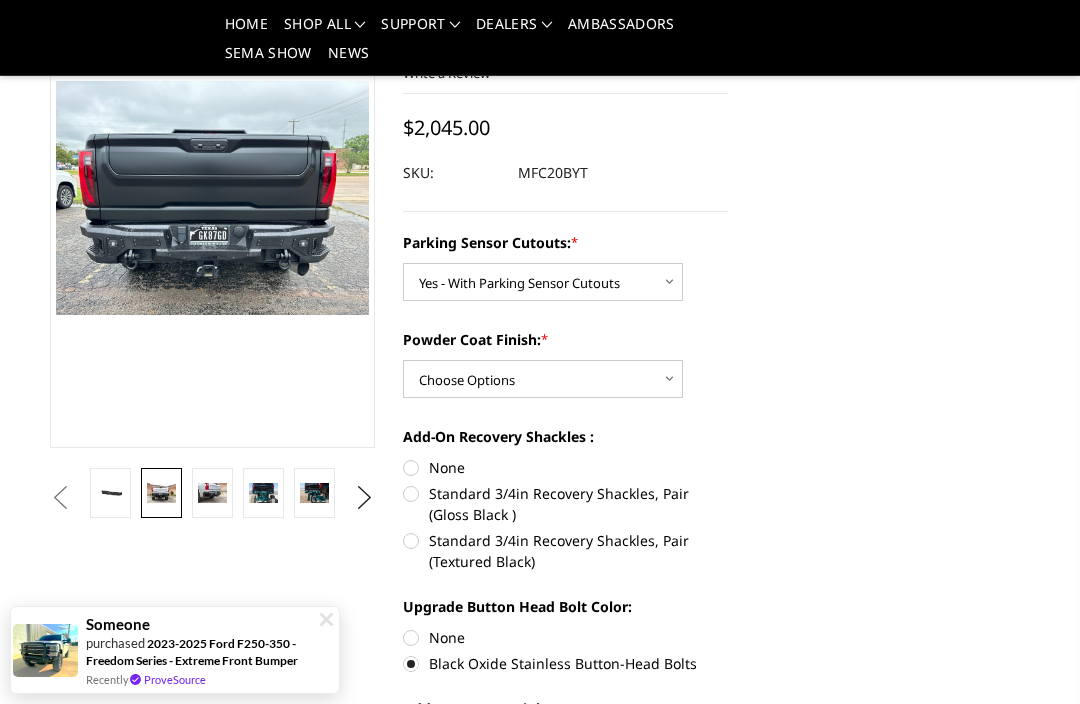 click at bounding box center [161, 492] 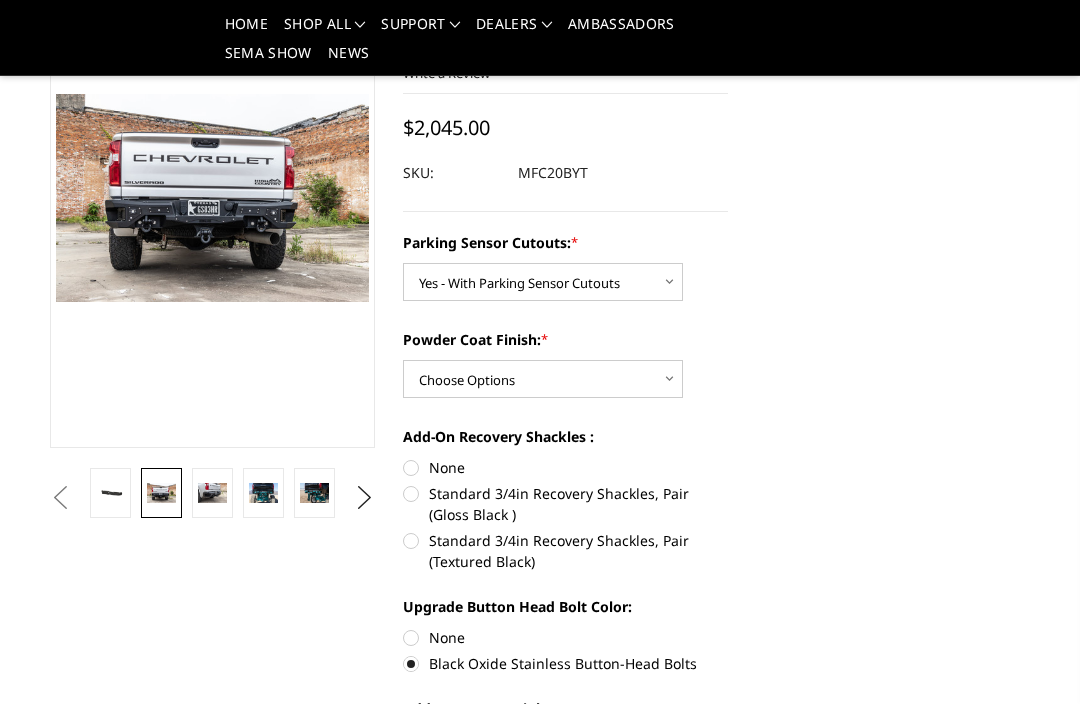 click on "Previous" at bounding box center [60, 498] 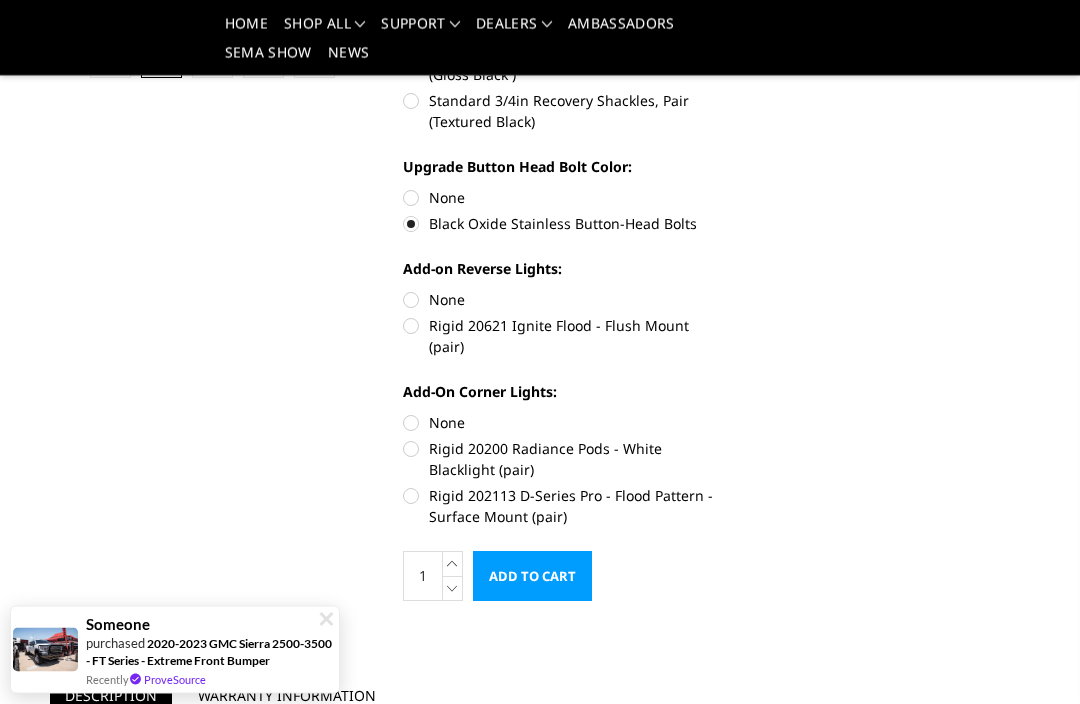 click on "Add to Cart" at bounding box center (532, 577) 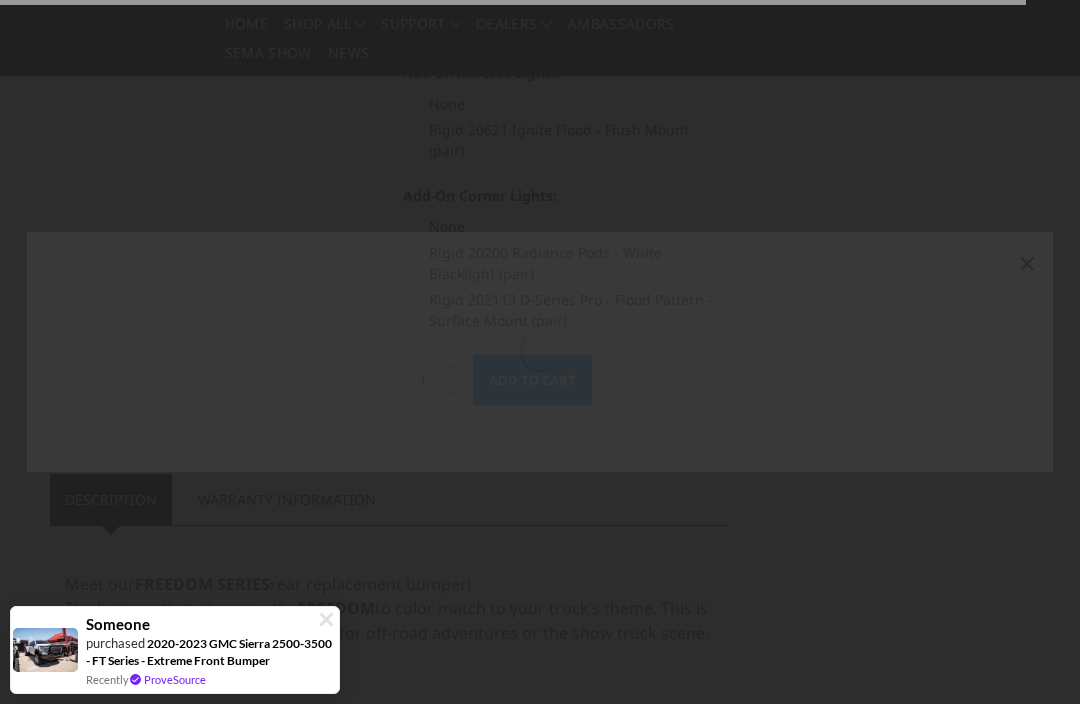 scroll, scrollTop: 833, scrollLeft: 0, axis: vertical 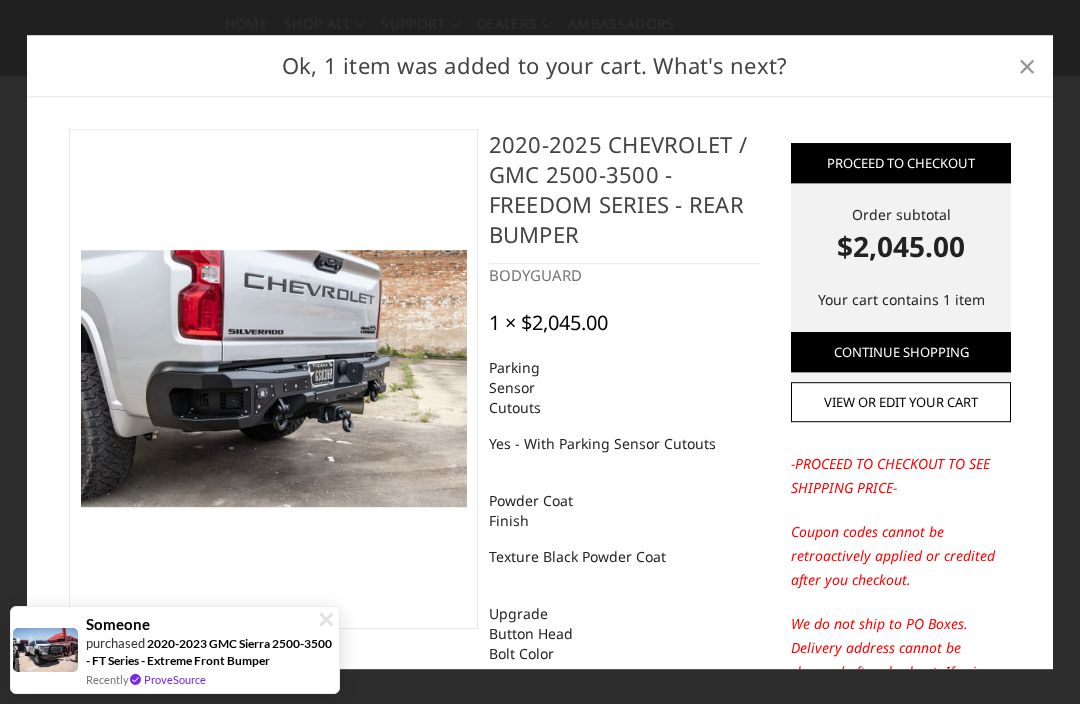 click on "×" at bounding box center (1027, 65) 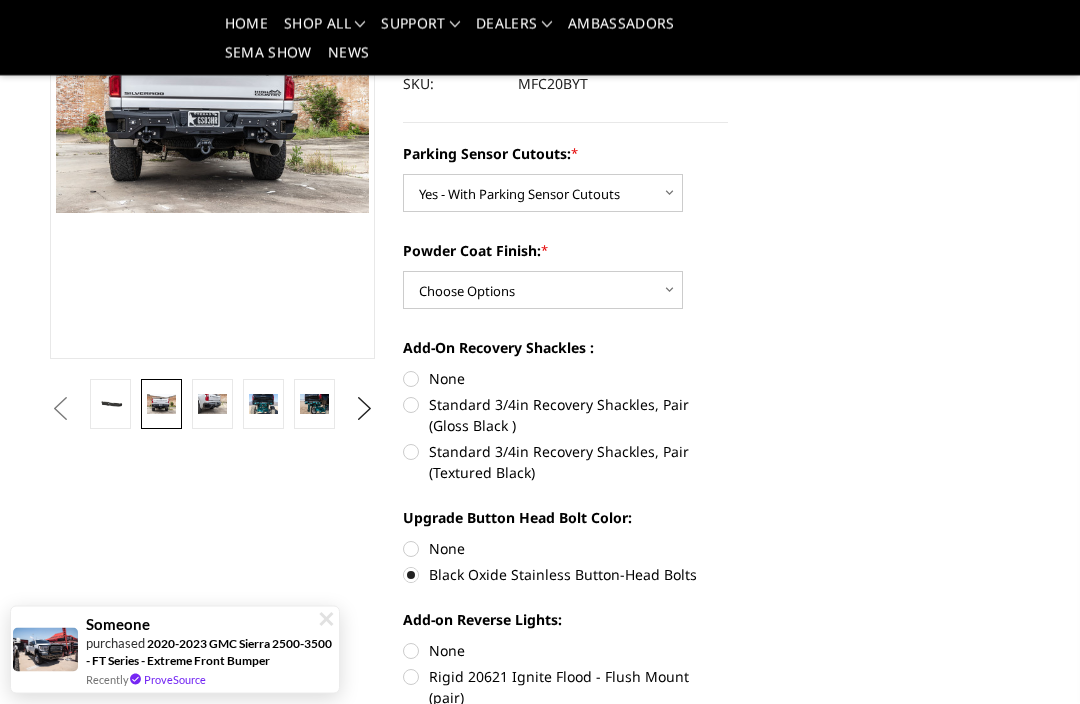 scroll, scrollTop: 0, scrollLeft: 0, axis: both 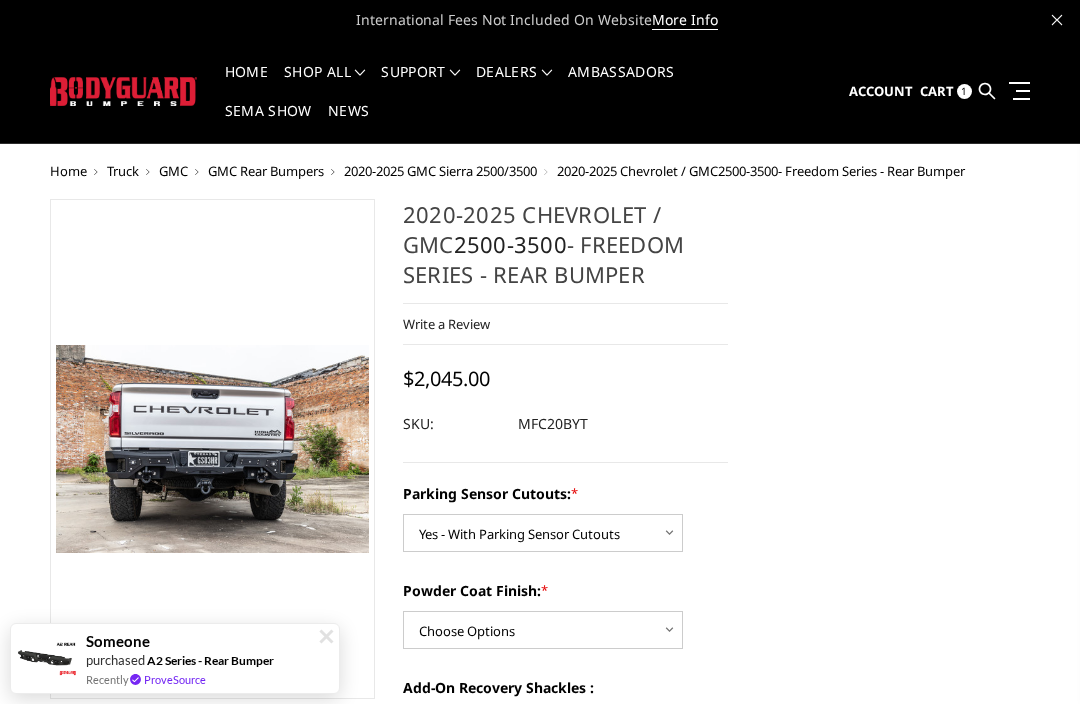 click on "2020-2025 GMC Sierra 2500/3500" at bounding box center [440, 171] 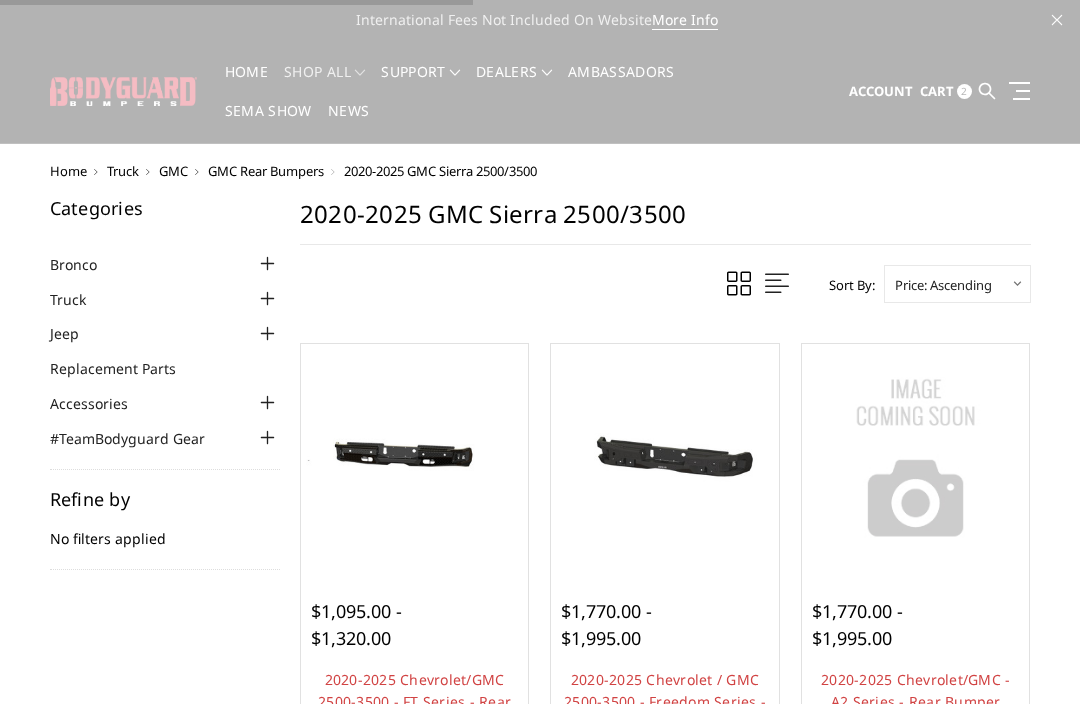 scroll, scrollTop: 0, scrollLeft: 0, axis: both 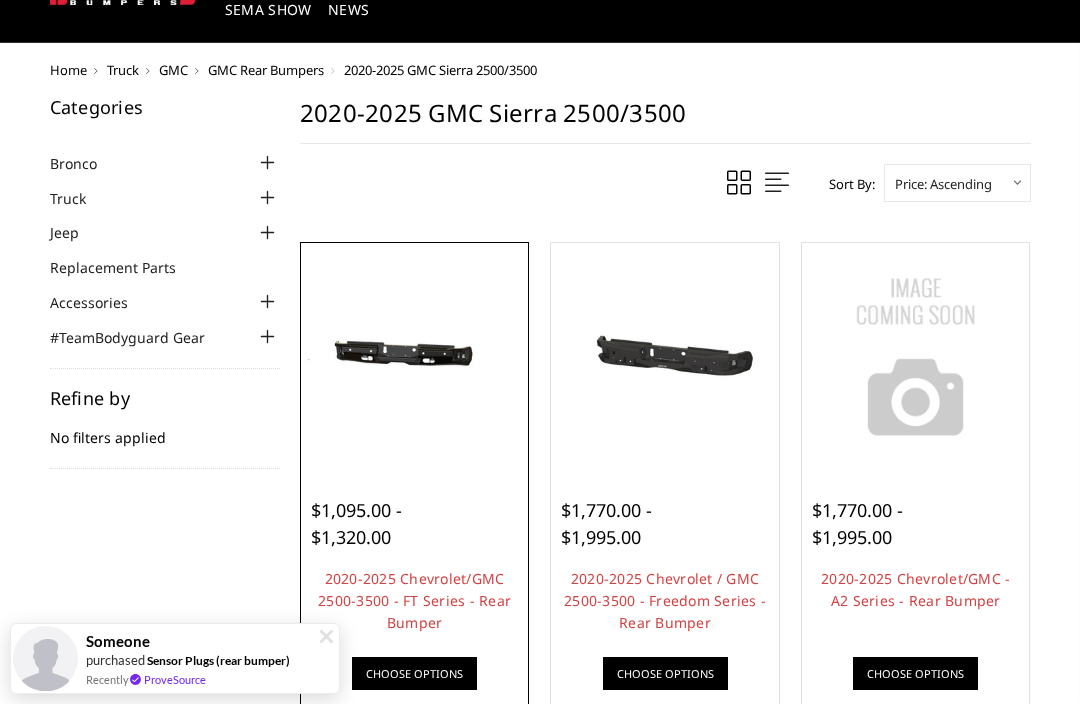 click on "$1,095.00 - $1,320.00" at bounding box center [356, 523] 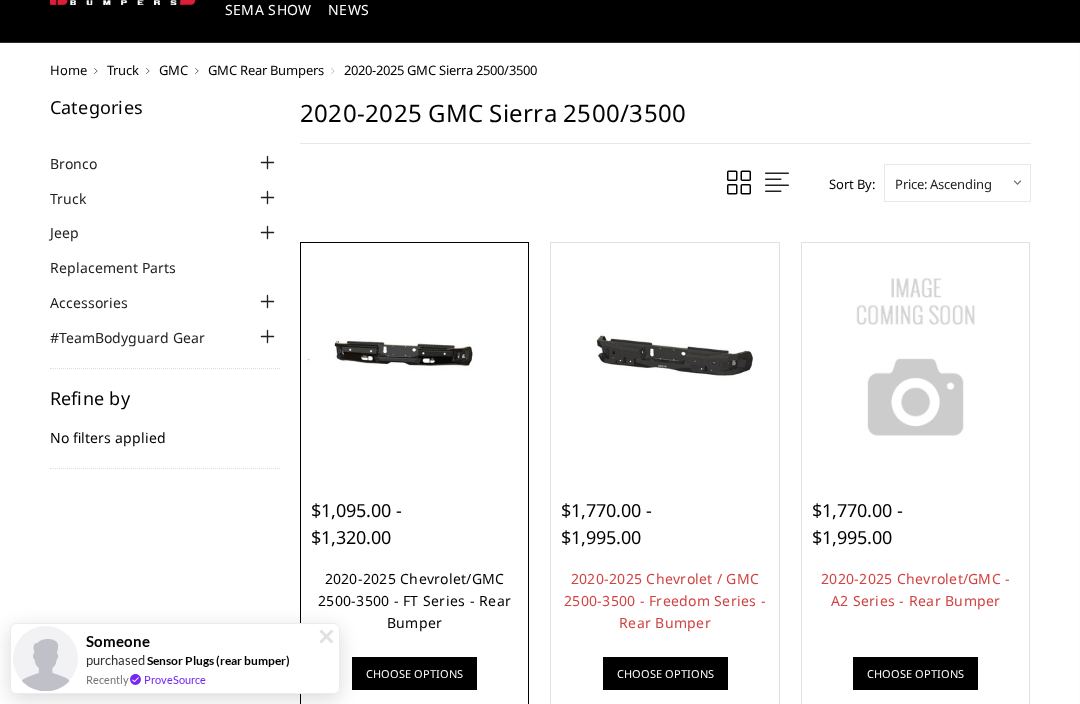 click on "2020-2025 Chevrolet/GMC 2500-3500 - FT Series - Rear Bumper" at bounding box center [414, 600] 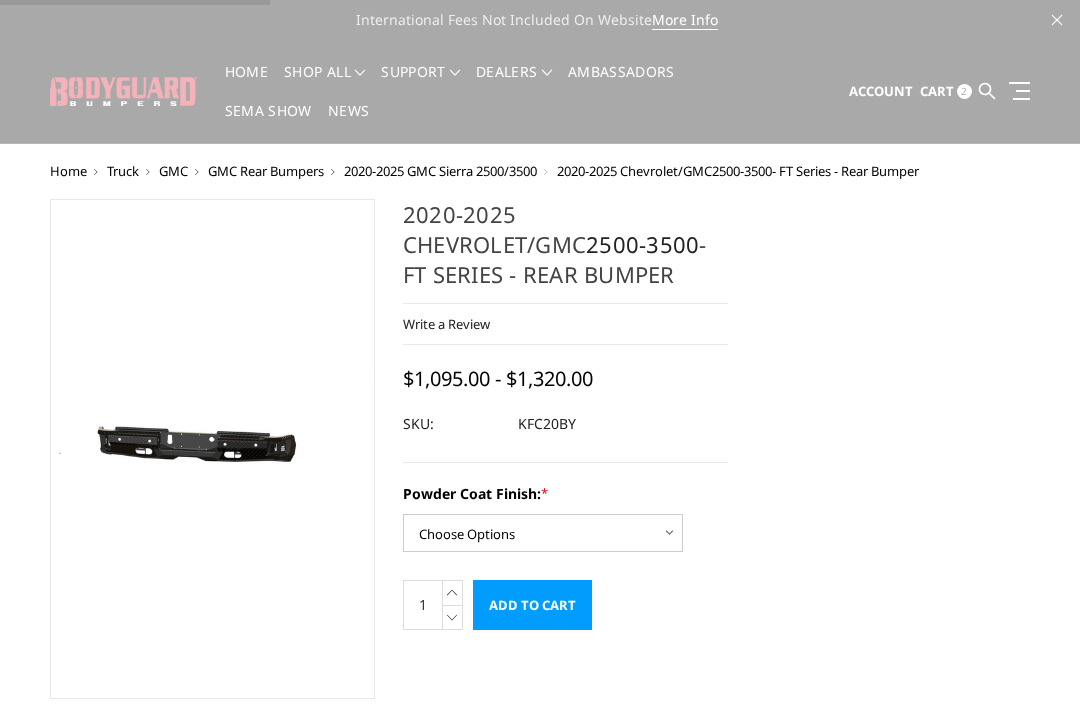 scroll, scrollTop: 0, scrollLeft: 0, axis: both 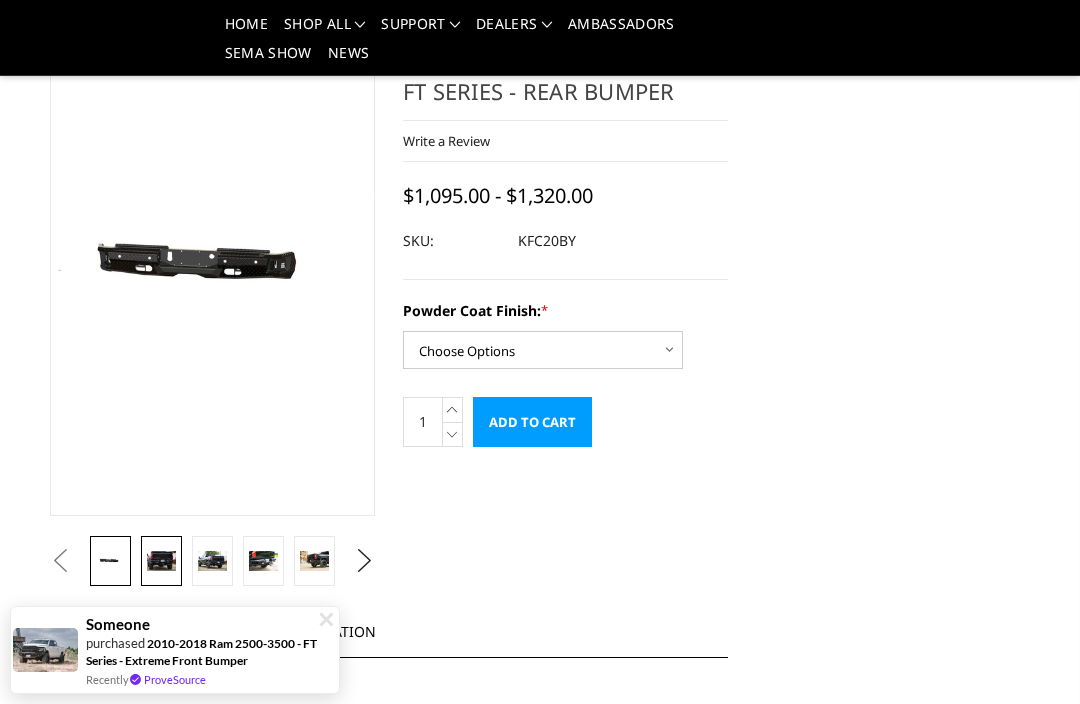 click at bounding box center (161, 561) 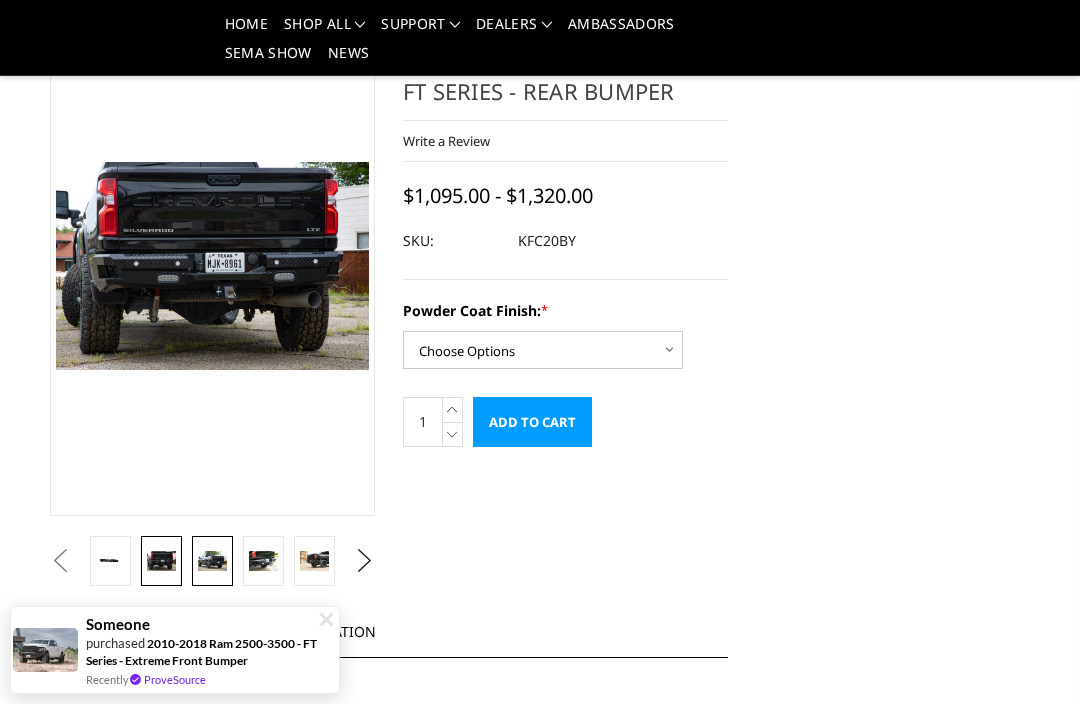 click at bounding box center (212, 560) 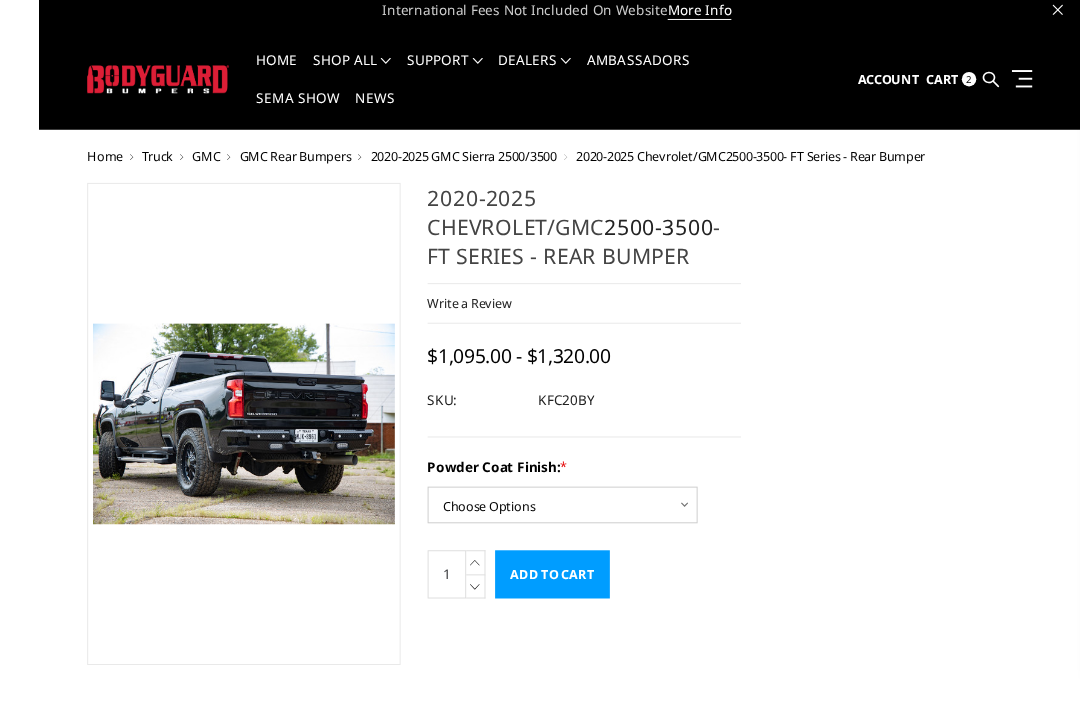 scroll, scrollTop: 75, scrollLeft: 0, axis: vertical 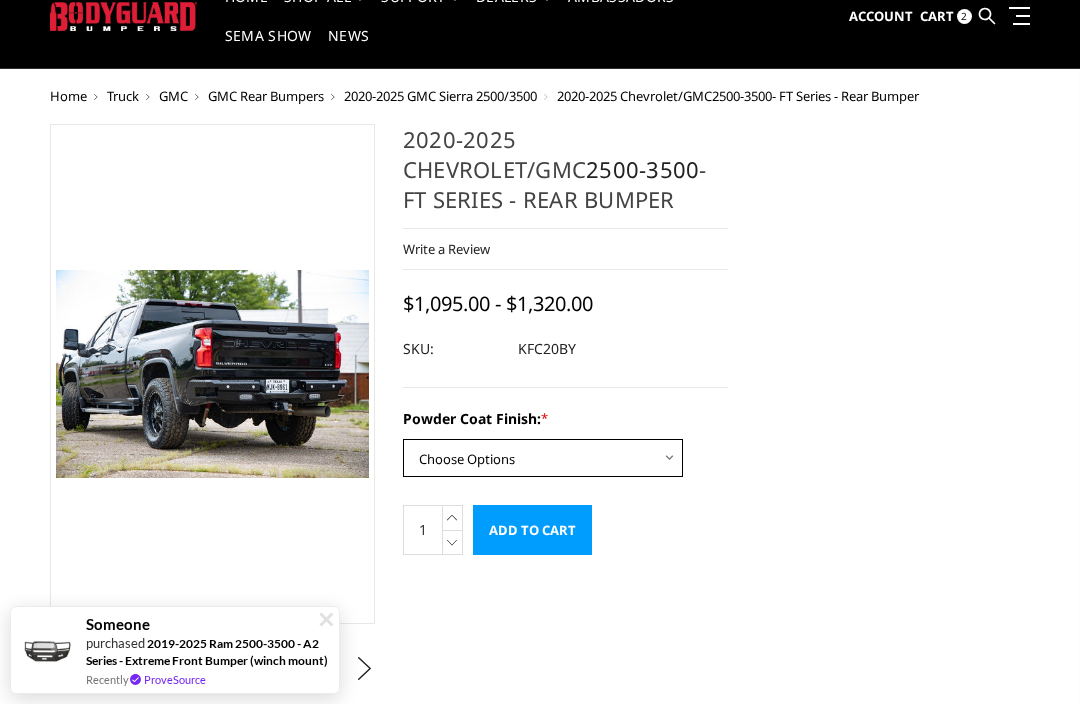 click on "Choose Options
Bare Metal
Gloss Black Powder Coat
Textured Black Powder Coat" at bounding box center (543, 458) 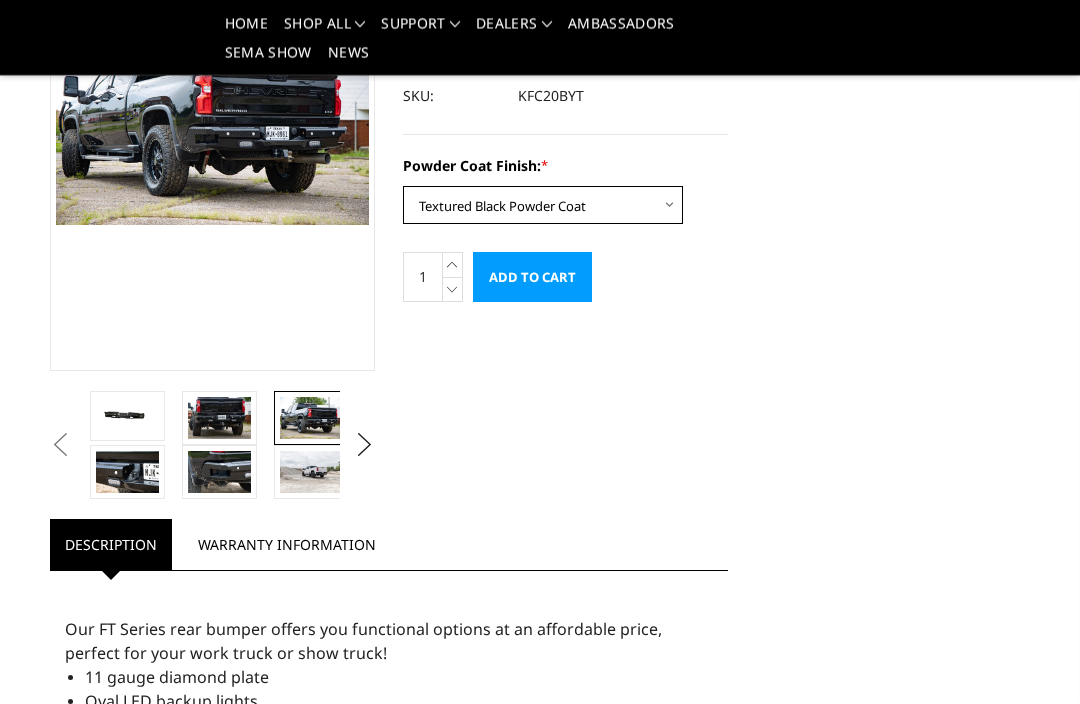 scroll, scrollTop: 271, scrollLeft: 0, axis: vertical 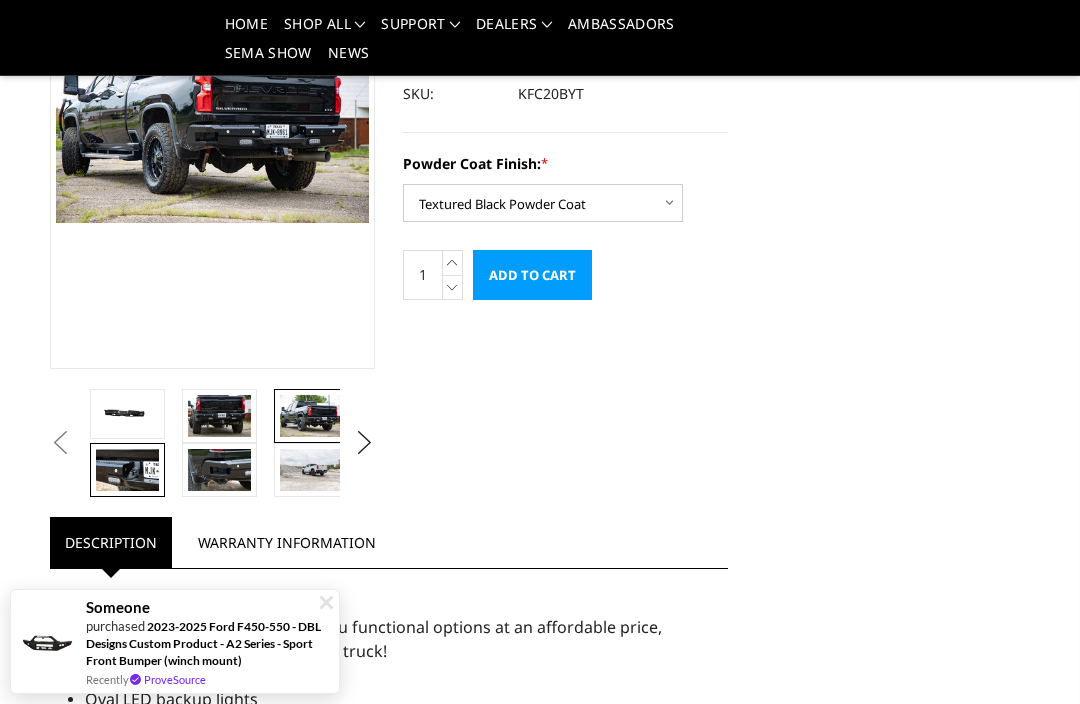 click at bounding box center (127, 470) 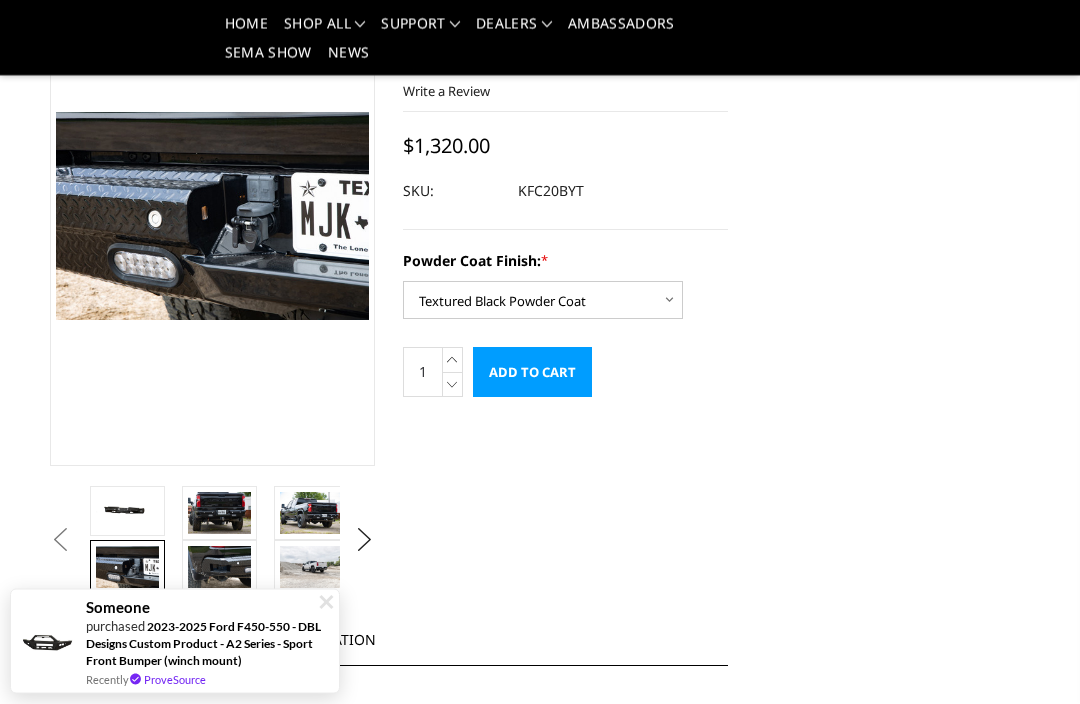 scroll, scrollTop: 174, scrollLeft: 0, axis: vertical 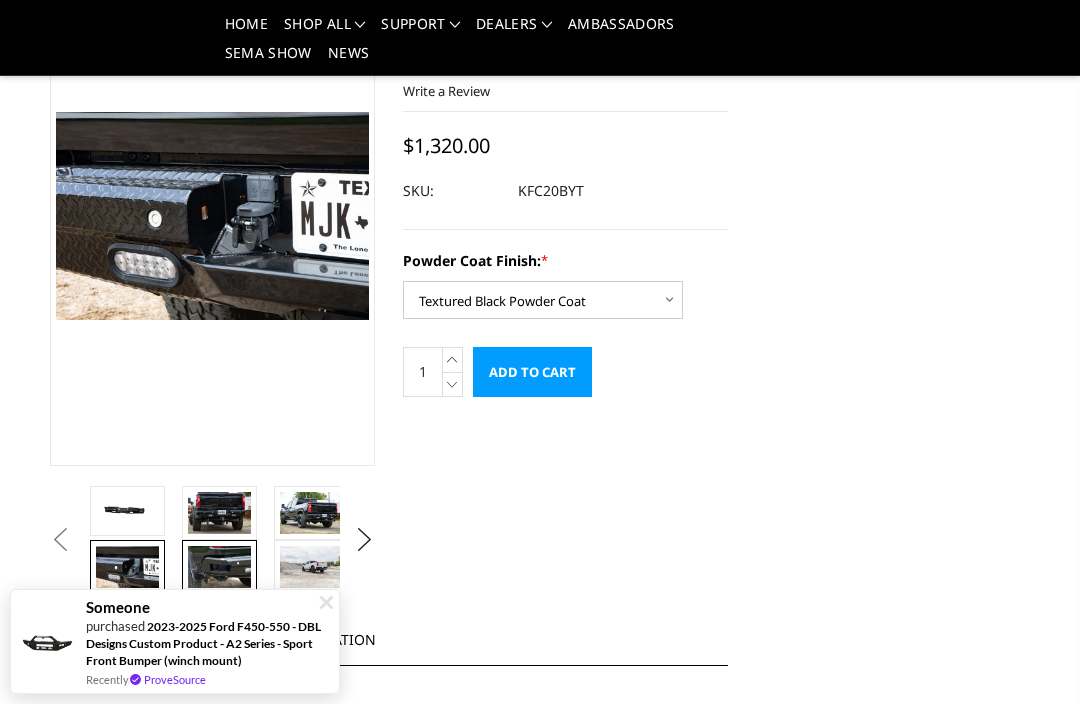 click at bounding box center [219, 567] 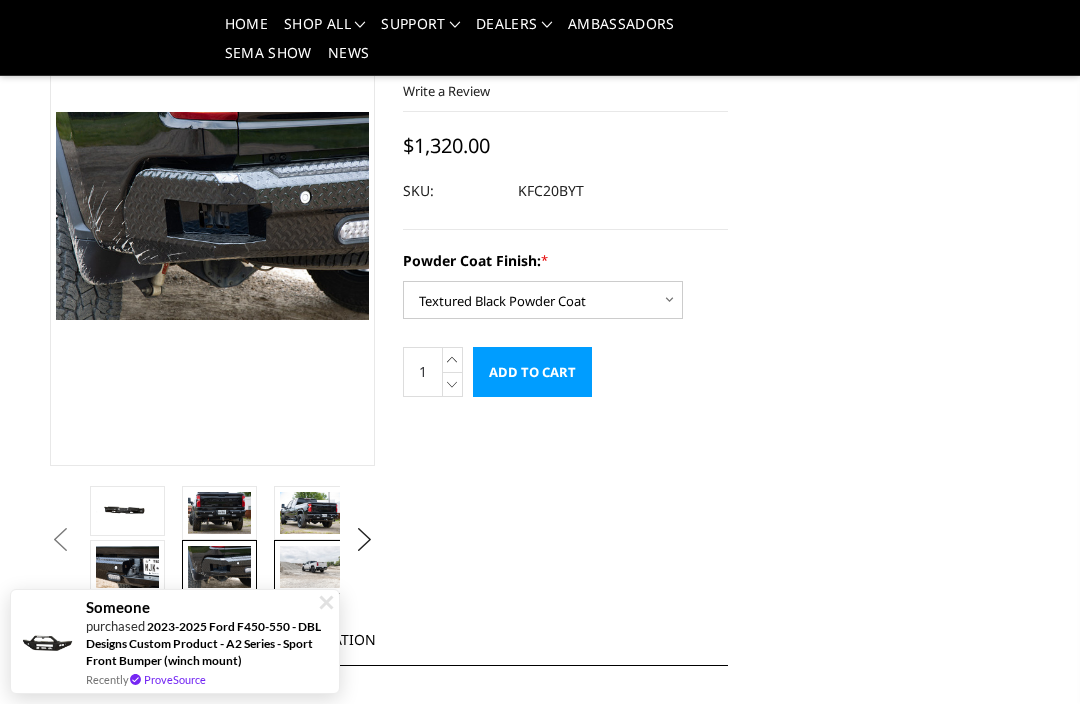 click at bounding box center [311, 567] 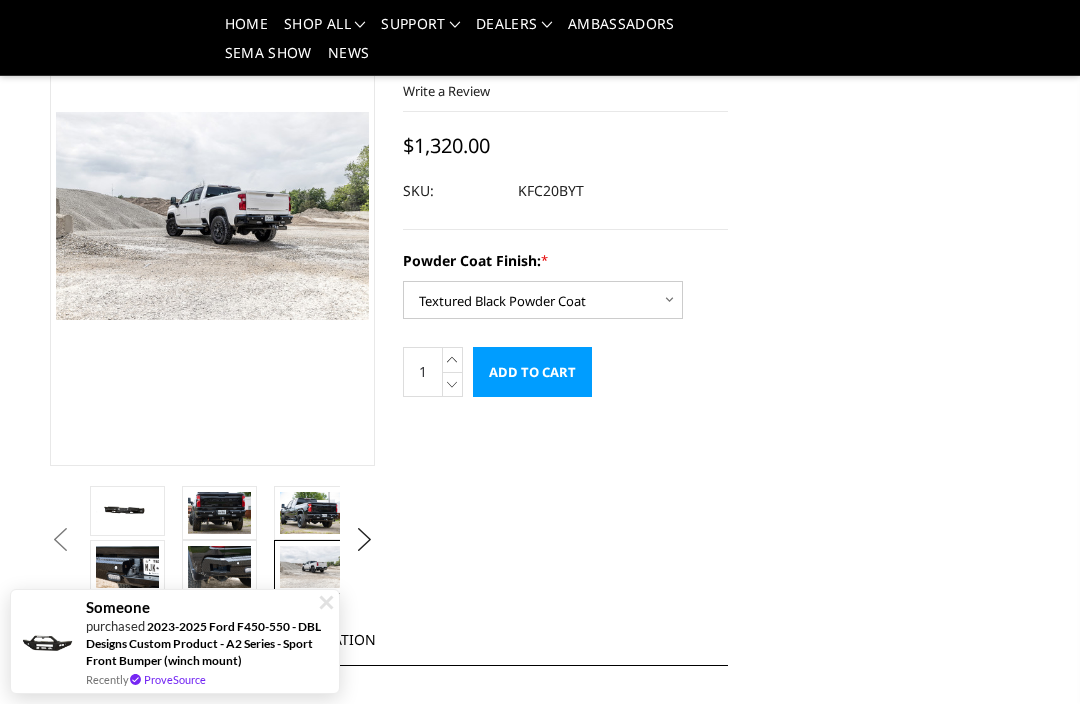 click on "Next" at bounding box center [365, 540] 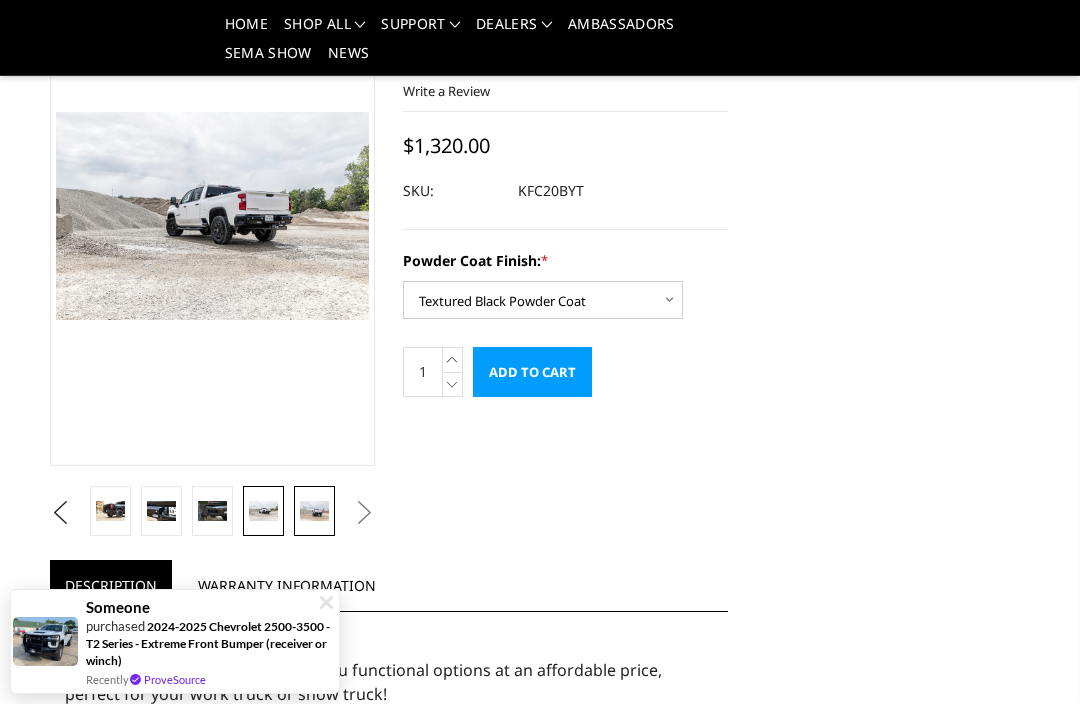 click at bounding box center [314, 511] 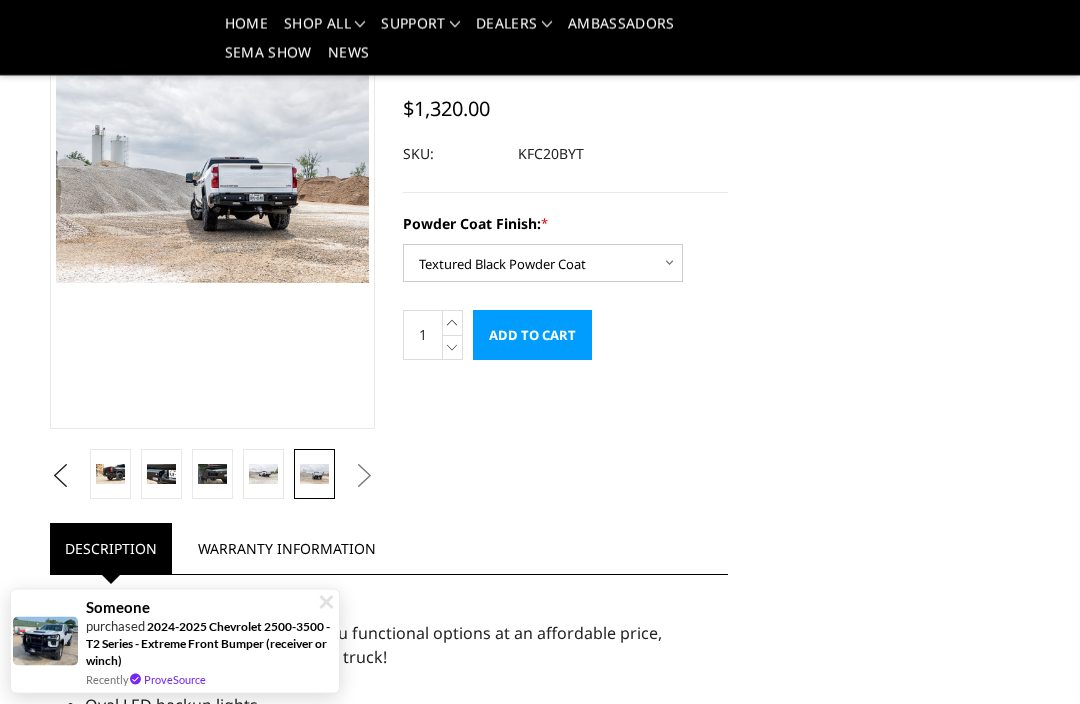 scroll, scrollTop: 211, scrollLeft: 0, axis: vertical 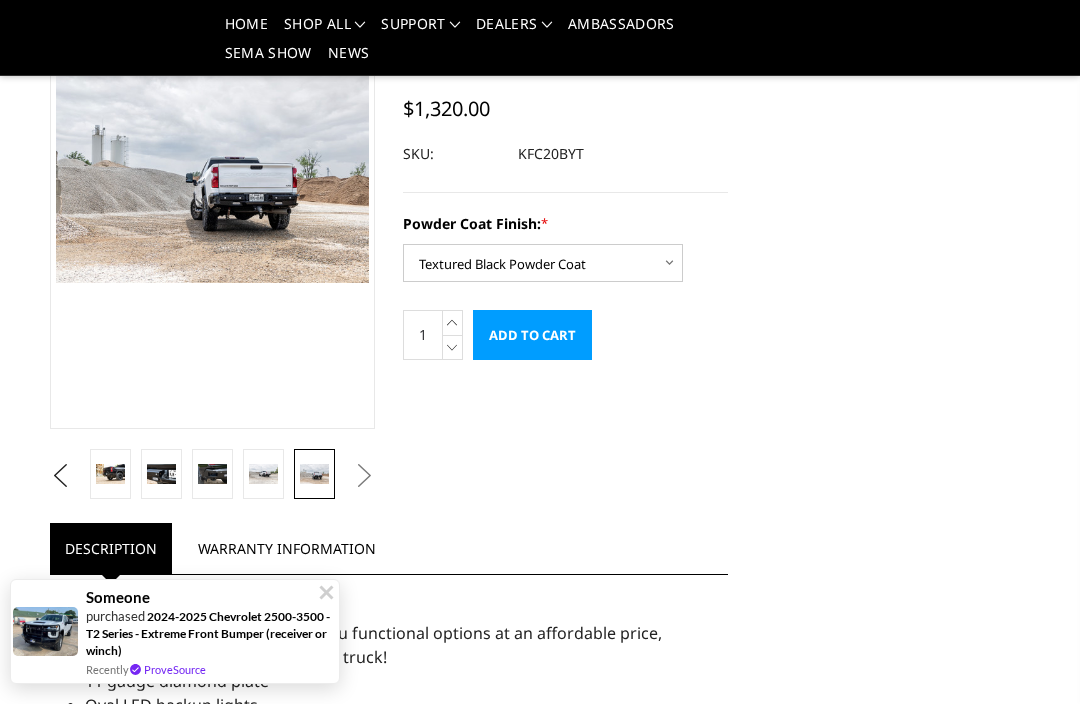 click on "Someone" at bounding box center (209, 598) 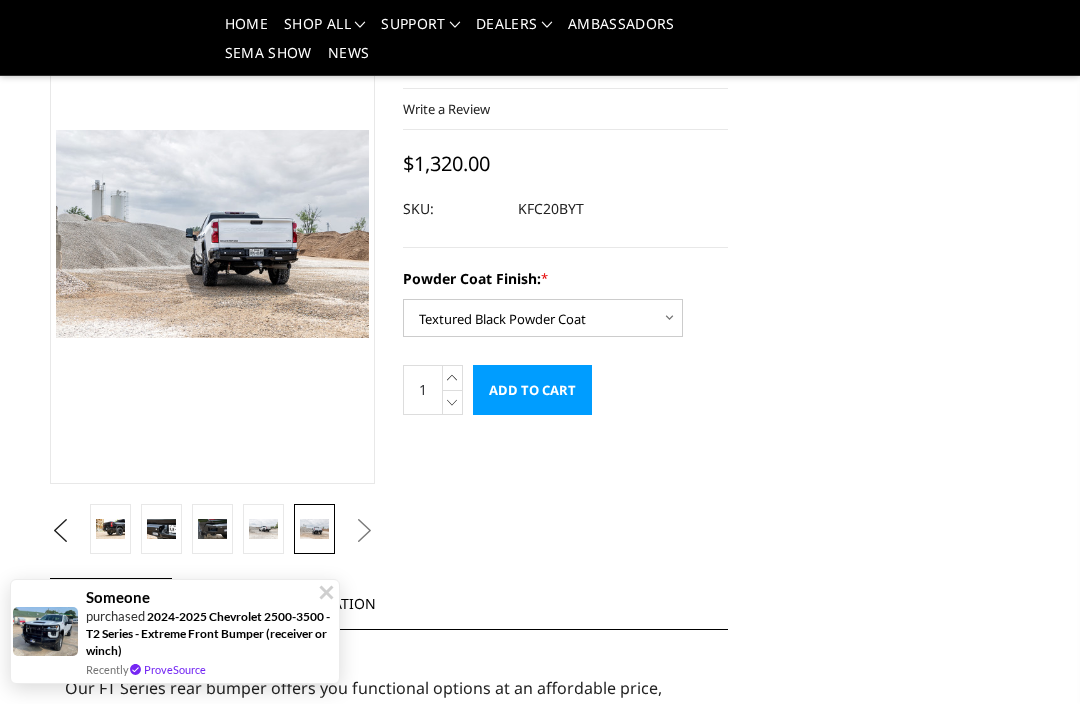 scroll, scrollTop: 0, scrollLeft: 0, axis: both 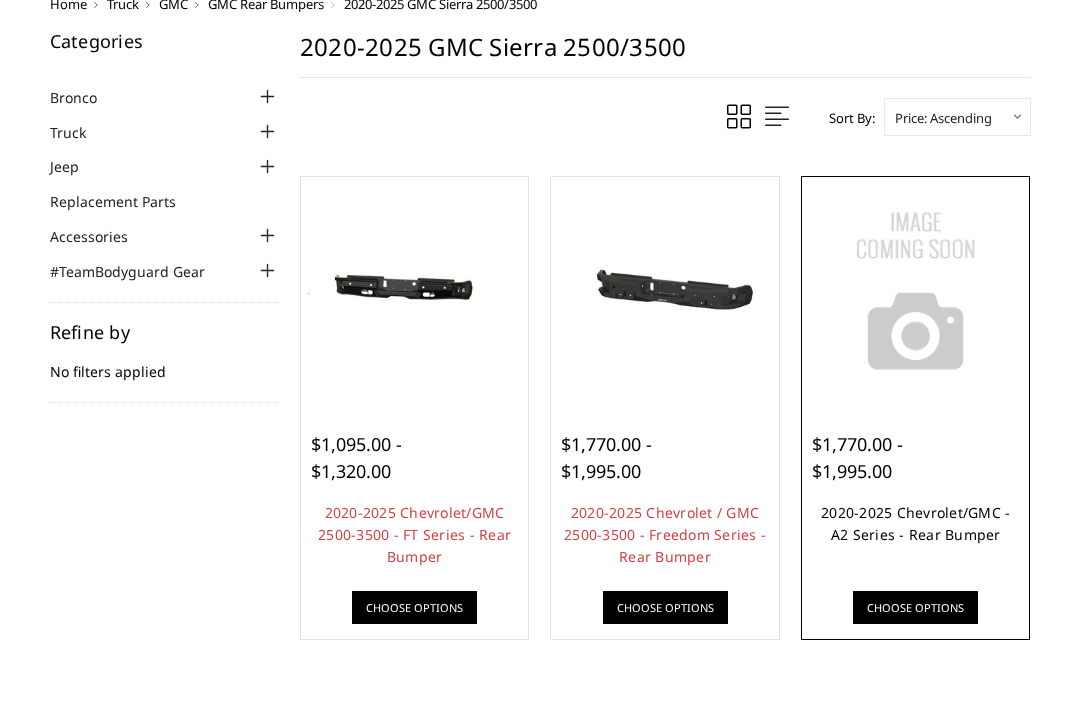 click on "2020-2025 Chevrolet/GMC - A2 Series - Rear Bumper" at bounding box center (915, 523) 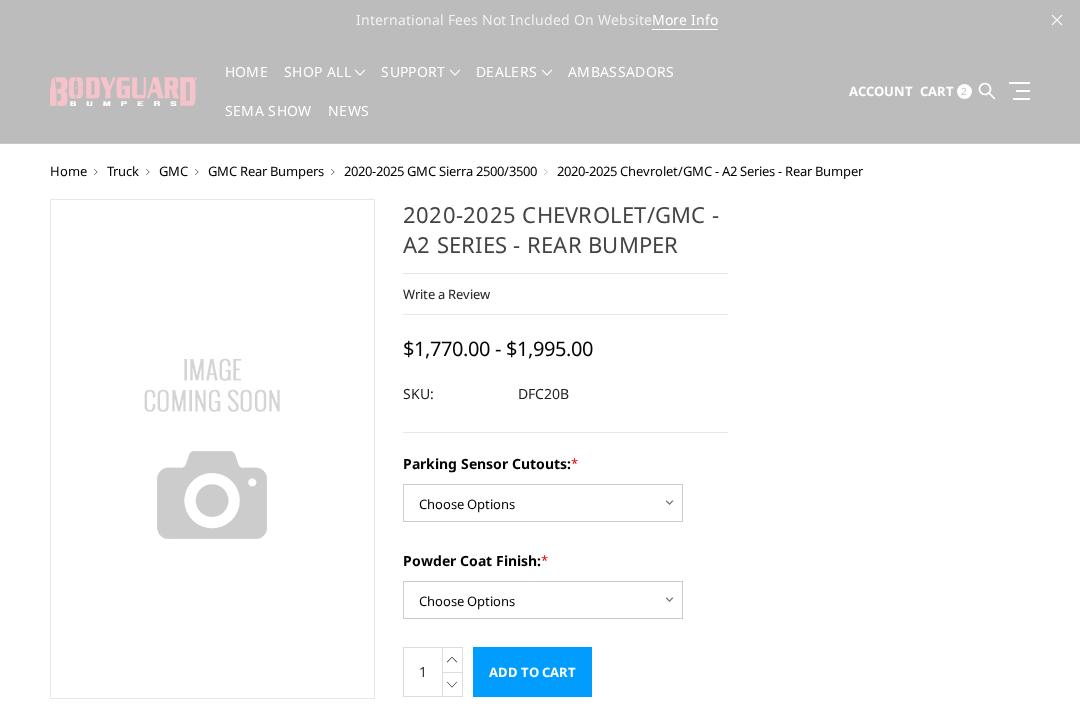 scroll, scrollTop: 0, scrollLeft: 0, axis: both 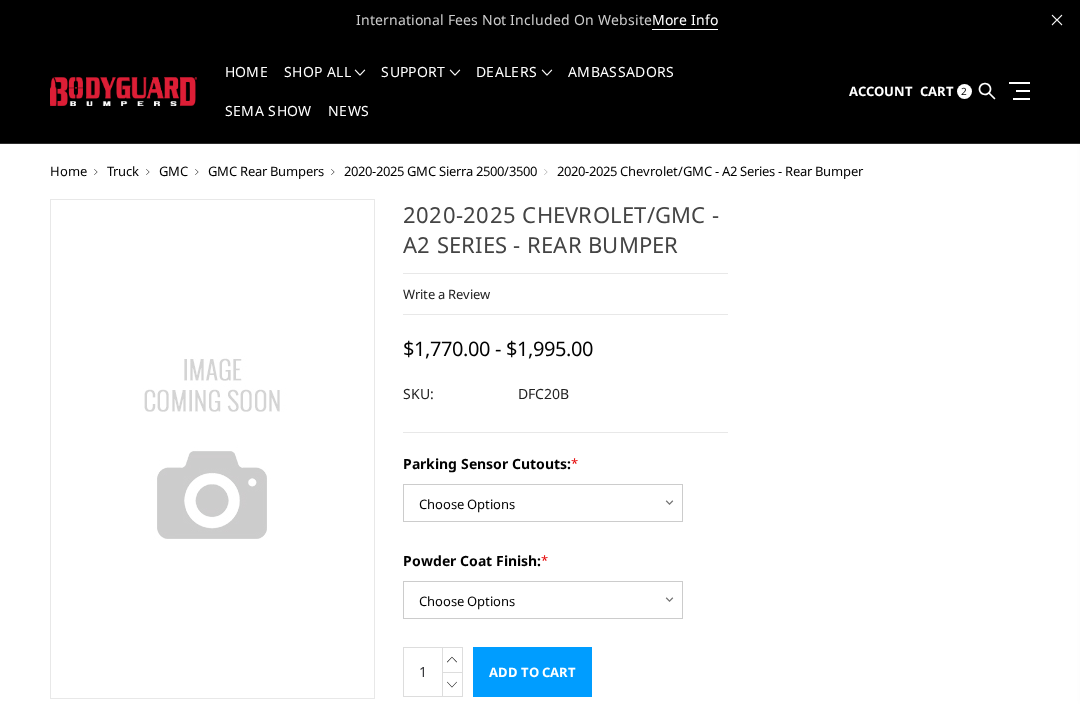 click on "GMC" at bounding box center (173, 171) 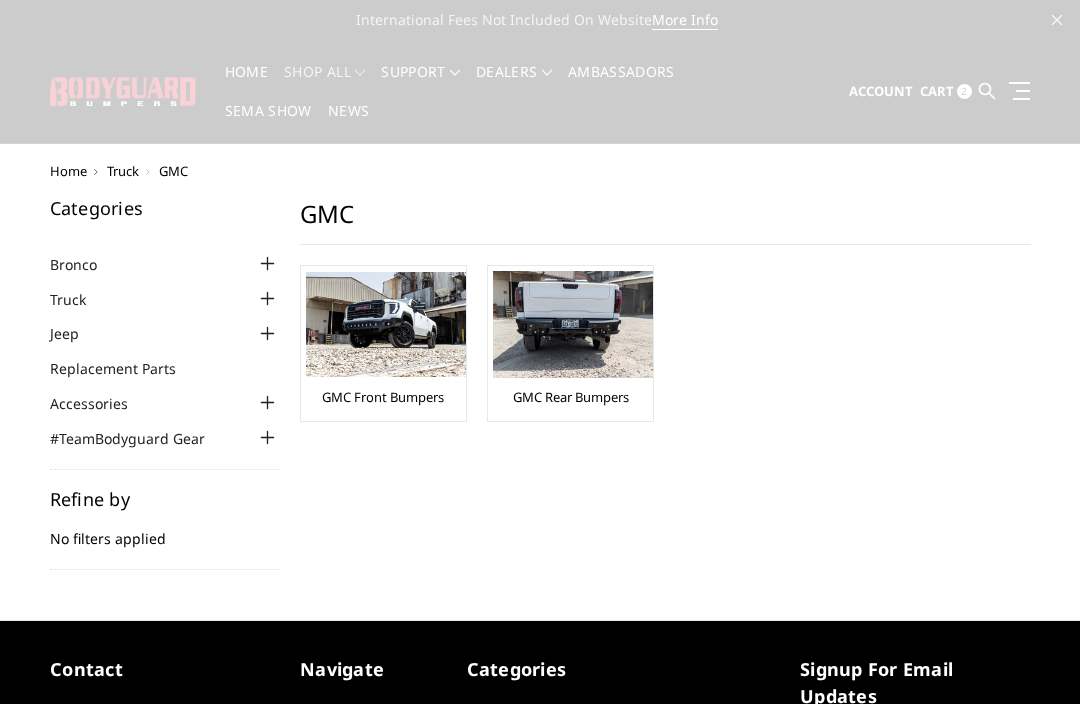 scroll, scrollTop: 0, scrollLeft: 0, axis: both 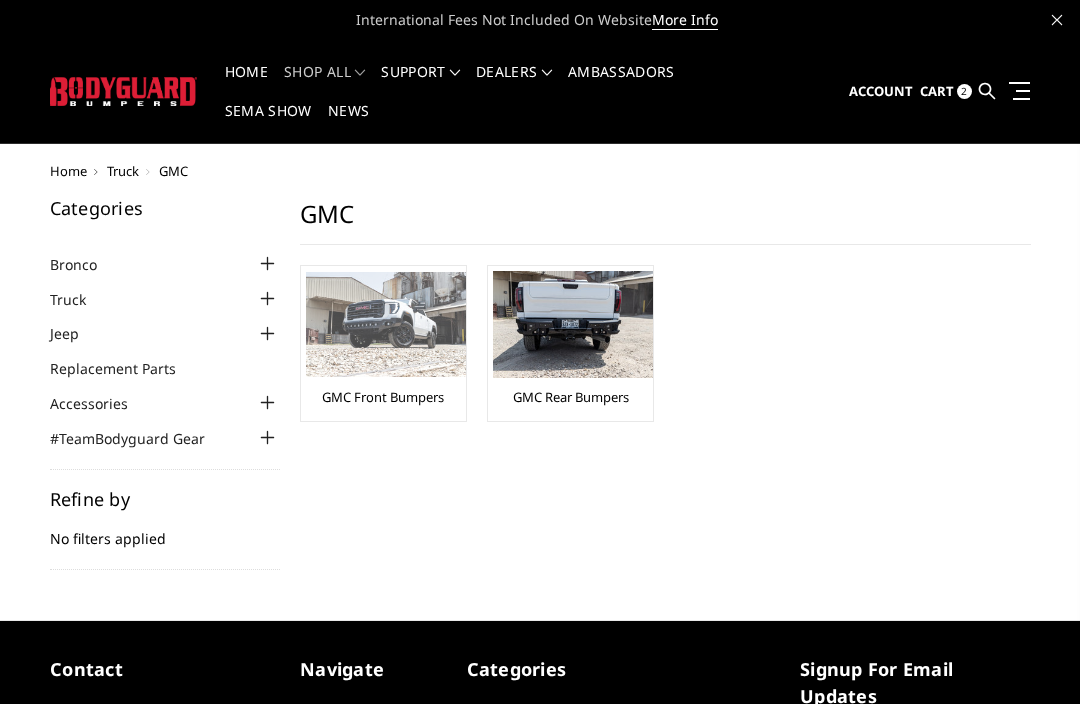 click at bounding box center (386, 324) 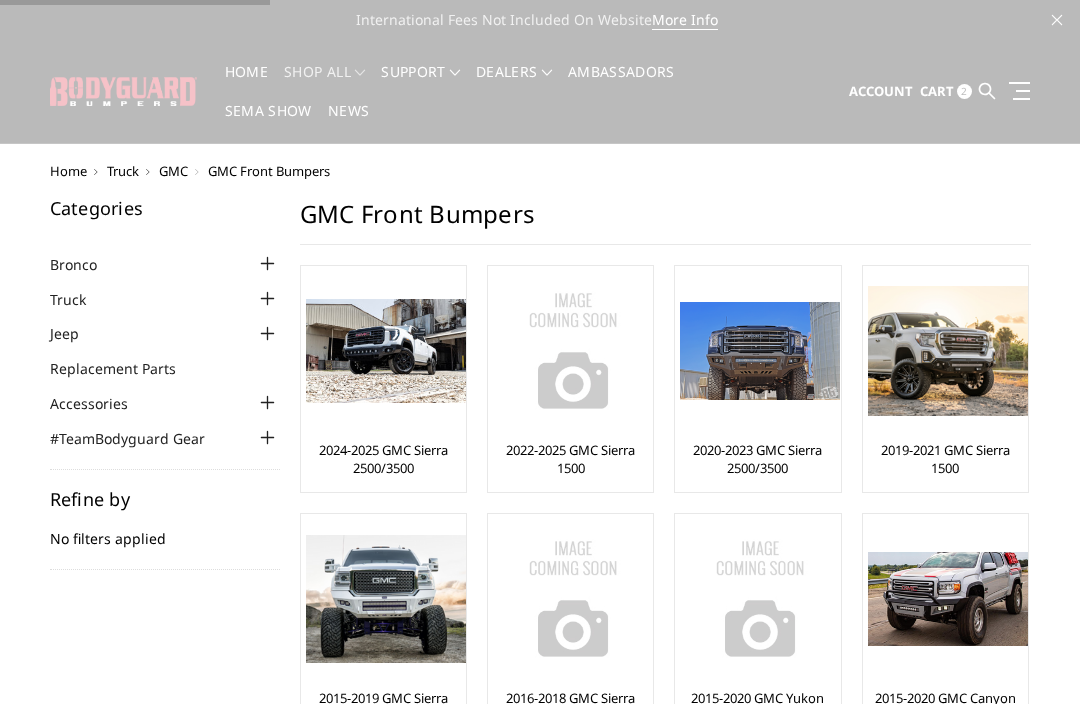 scroll, scrollTop: 0, scrollLeft: 0, axis: both 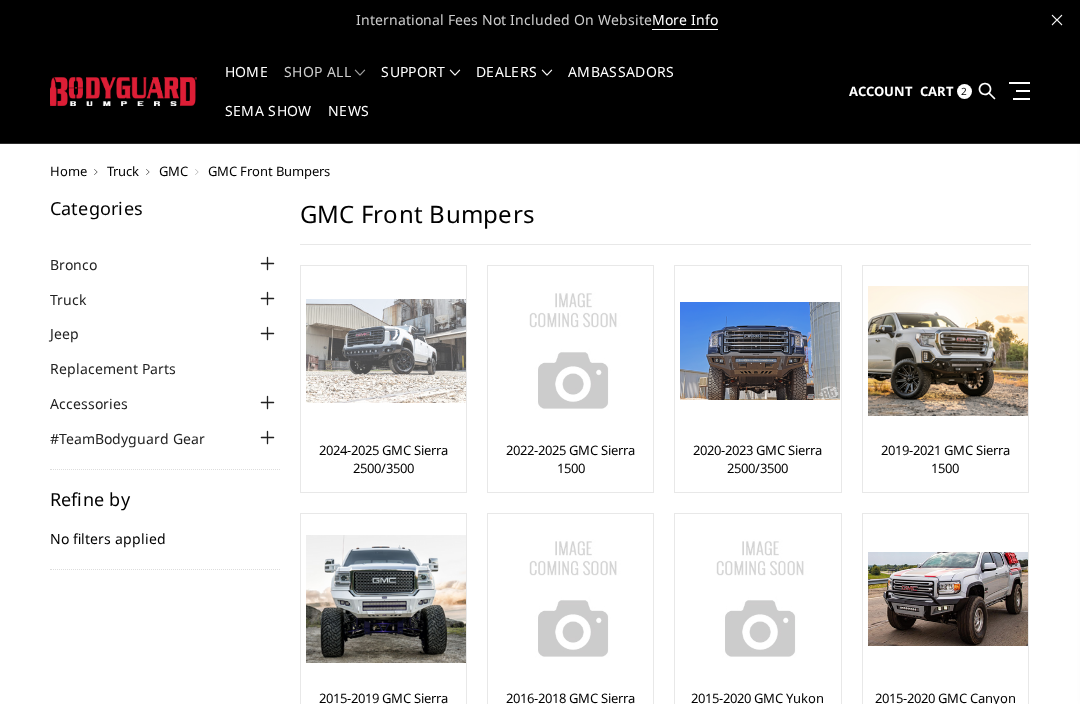click at bounding box center [386, 351] 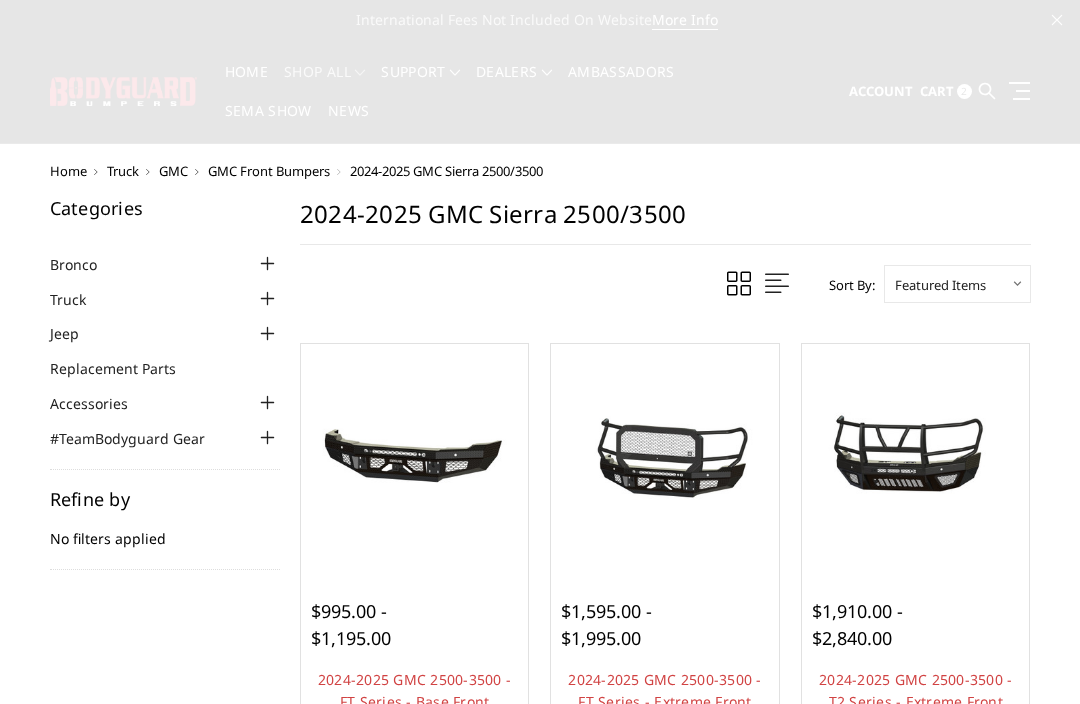 scroll, scrollTop: 0, scrollLeft: 0, axis: both 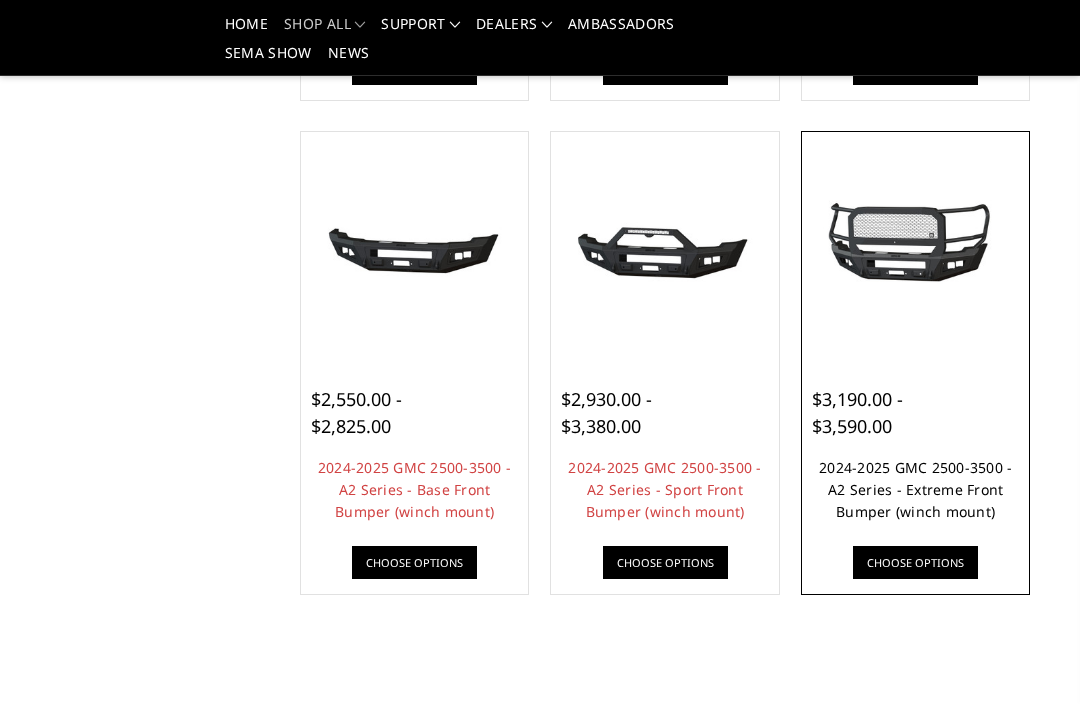 click on "2024-2025 GMC 2500-3500 - A2 Series - Extreme Front Bumper (winch mount)" at bounding box center [915, 489] 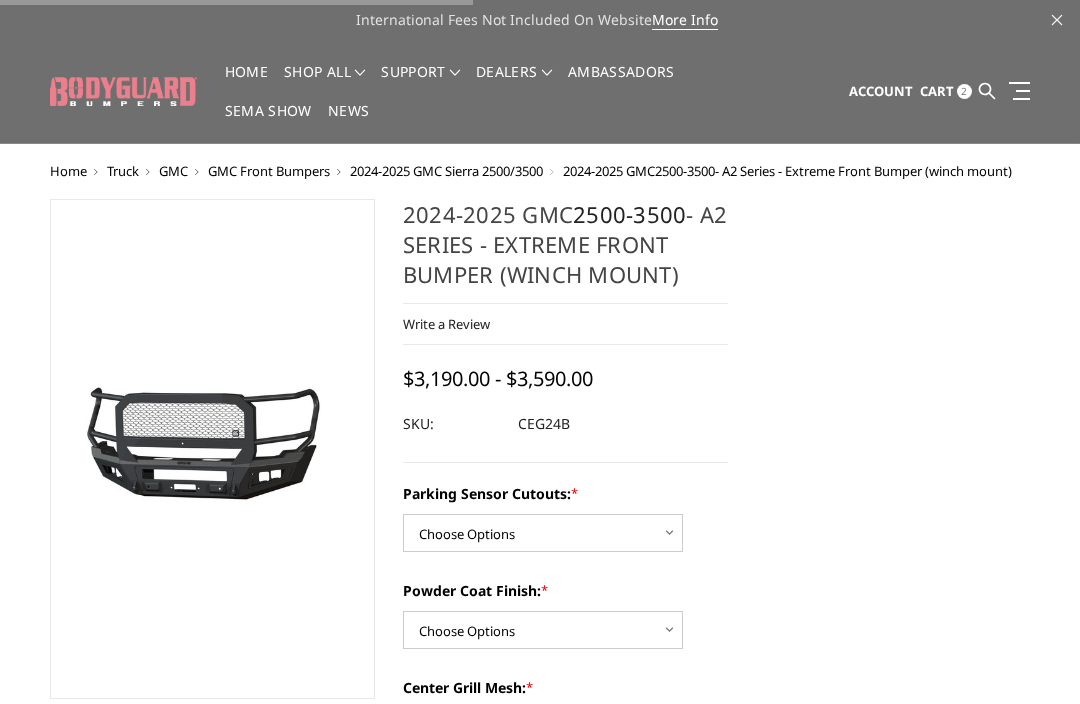 scroll, scrollTop: 0, scrollLeft: 0, axis: both 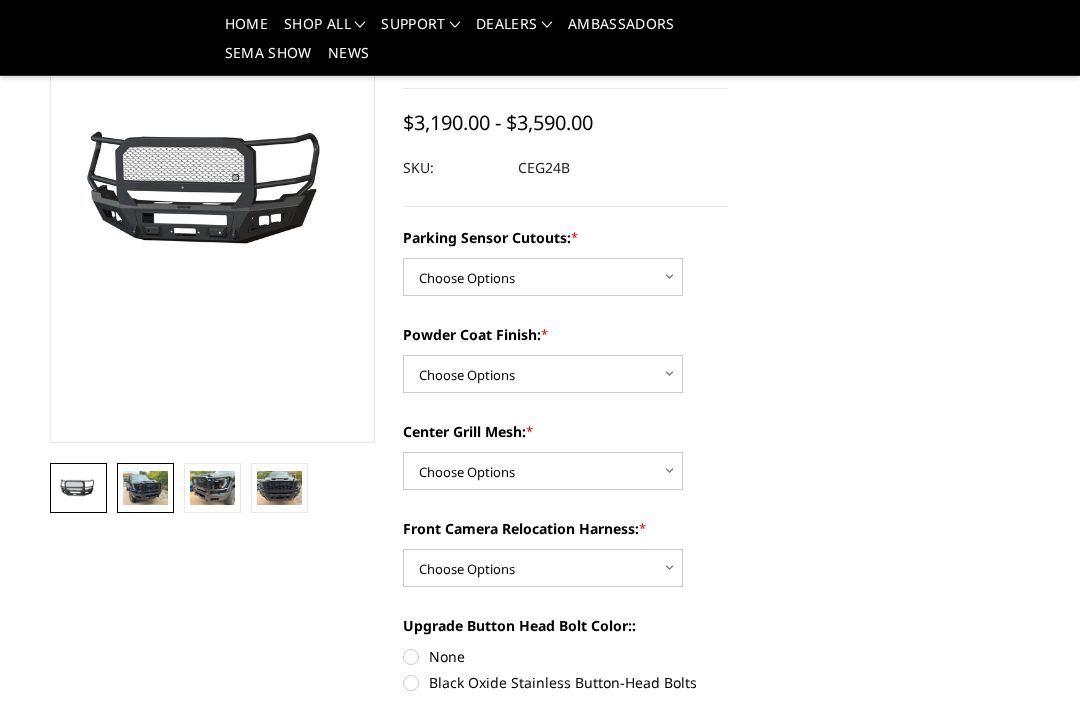 click at bounding box center [145, 488] 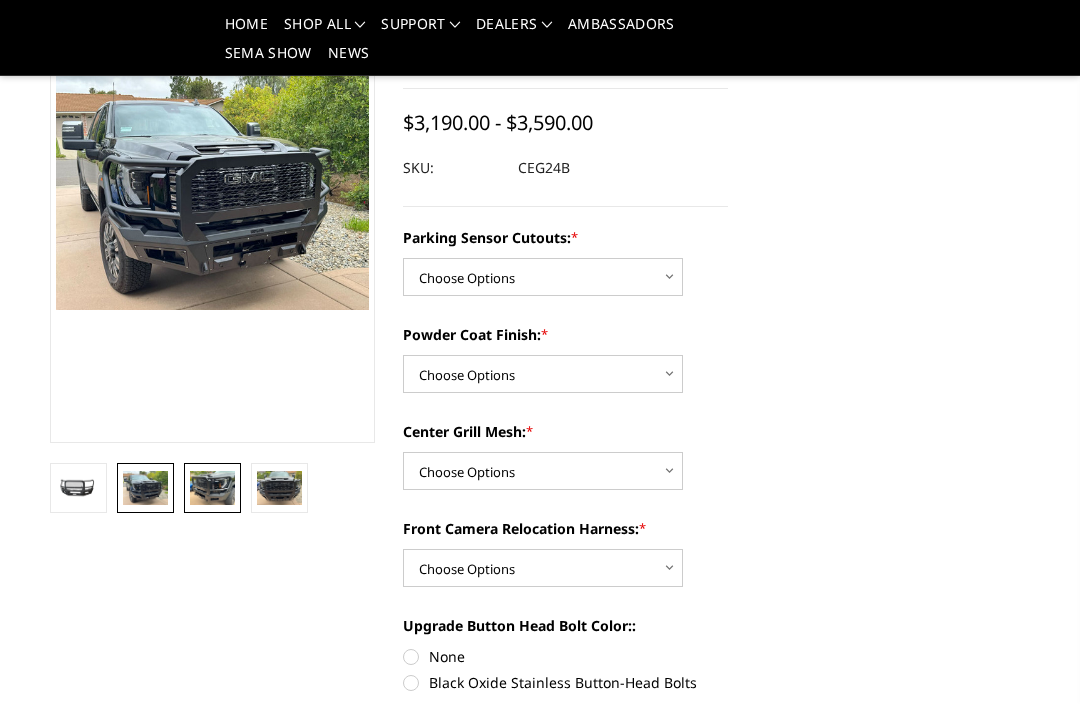 click at bounding box center (212, 488) 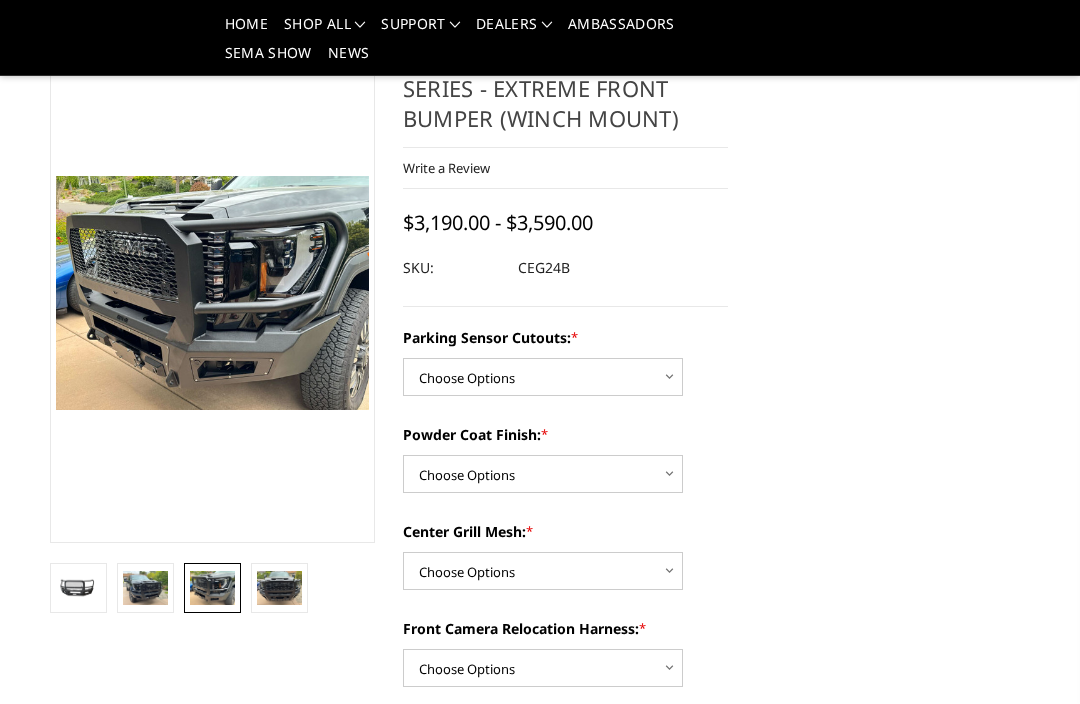 scroll, scrollTop: 0, scrollLeft: 0, axis: both 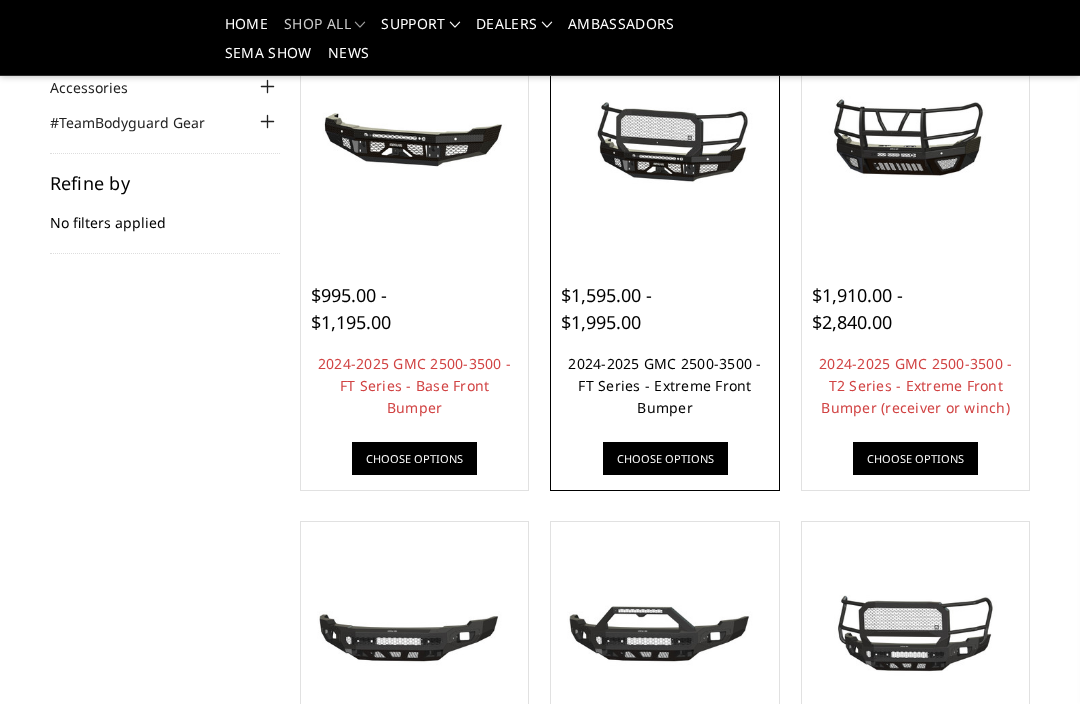 click on "2024-2025 GMC 2500-3500 - FT Series - Extreme Front Bumper" at bounding box center (664, 385) 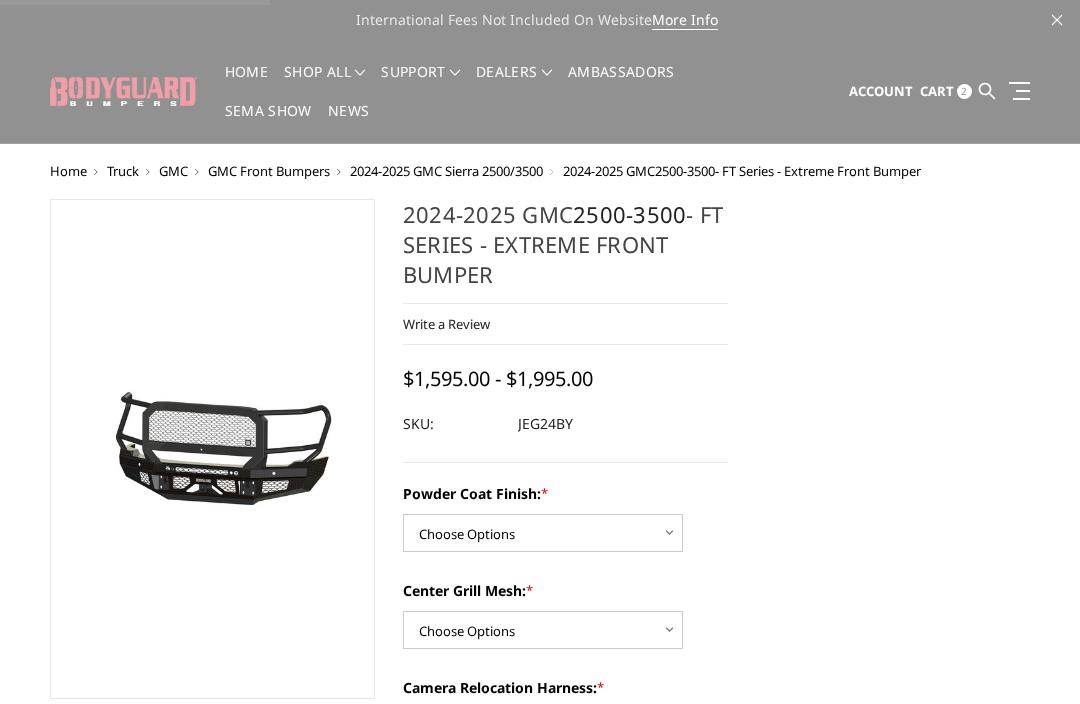 scroll, scrollTop: 0, scrollLeft: 0, axis: both 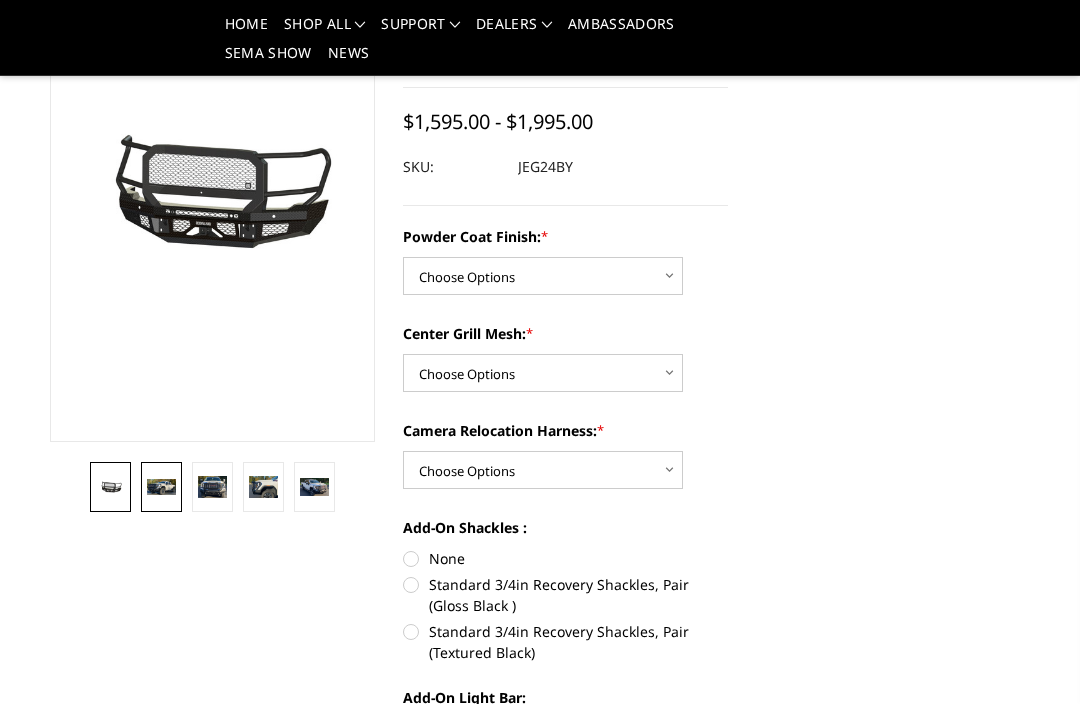 click at bounding box center [161, 487] 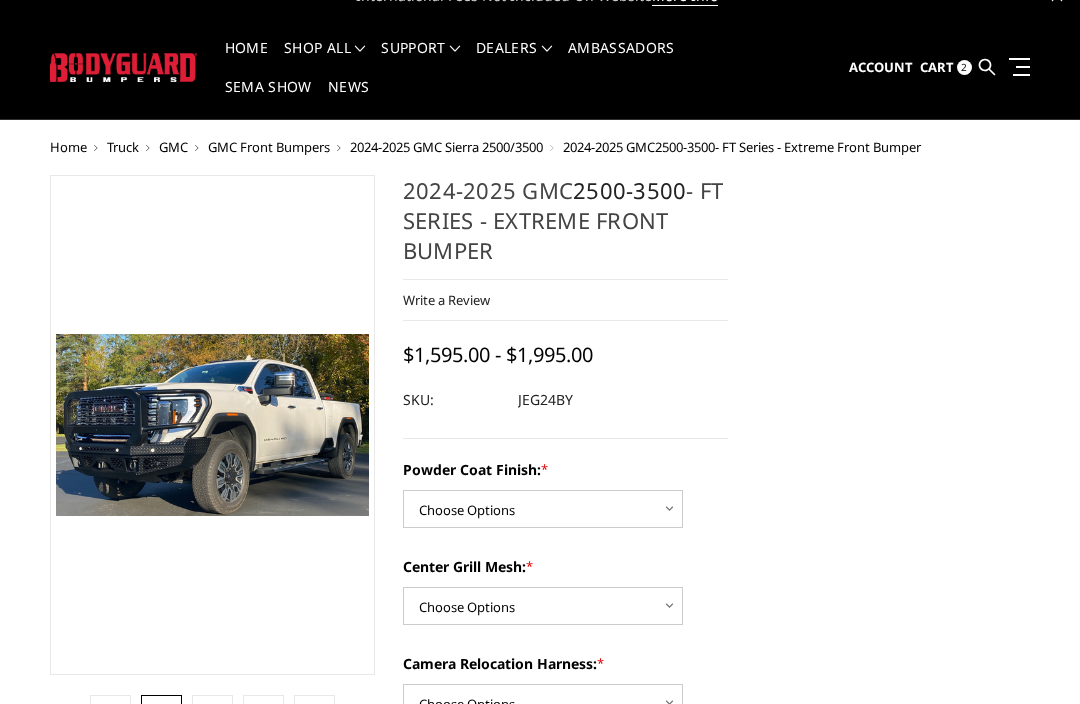 scroll, scrollTop: 0, scrollLeft: 0, axis: both 